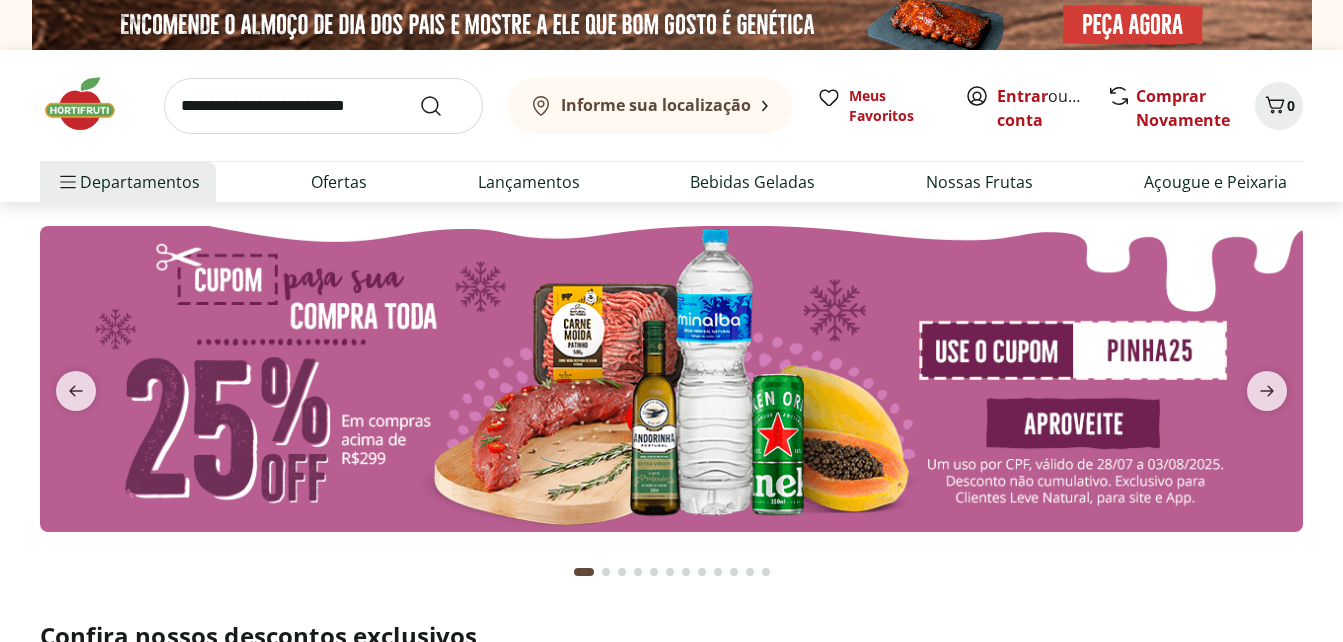 scroll, scrollTop: 0, scrollLeft: 0, axis: both 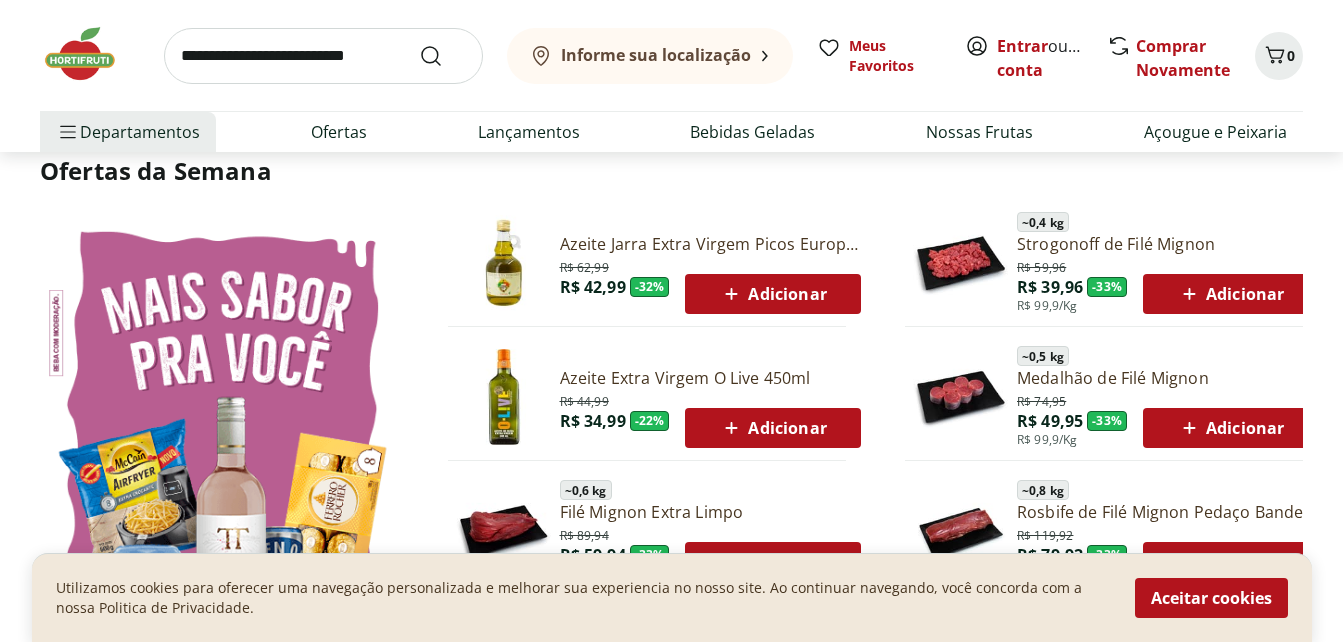 drag, startPoint x: 1196, startPoint y: 601, endPoint x: 1123, endPoint y: 567, distance: 80.529495 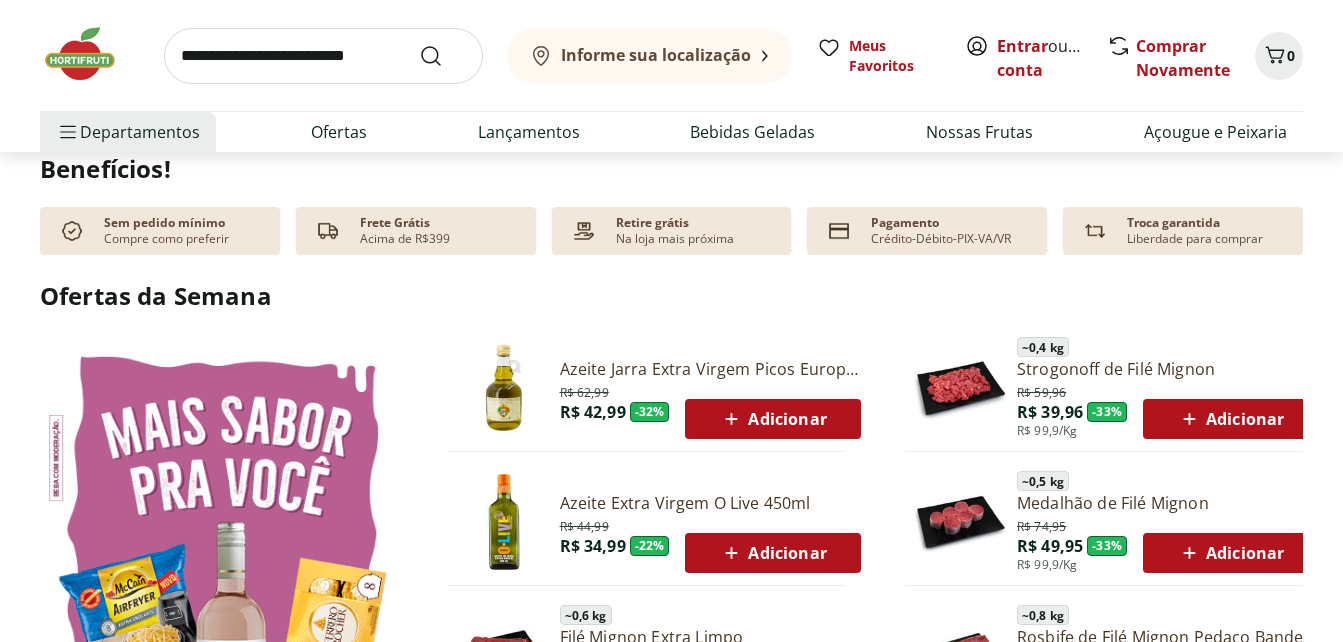 scroll, scrollTop: 600, scrollLeft: 0, axis: vertical 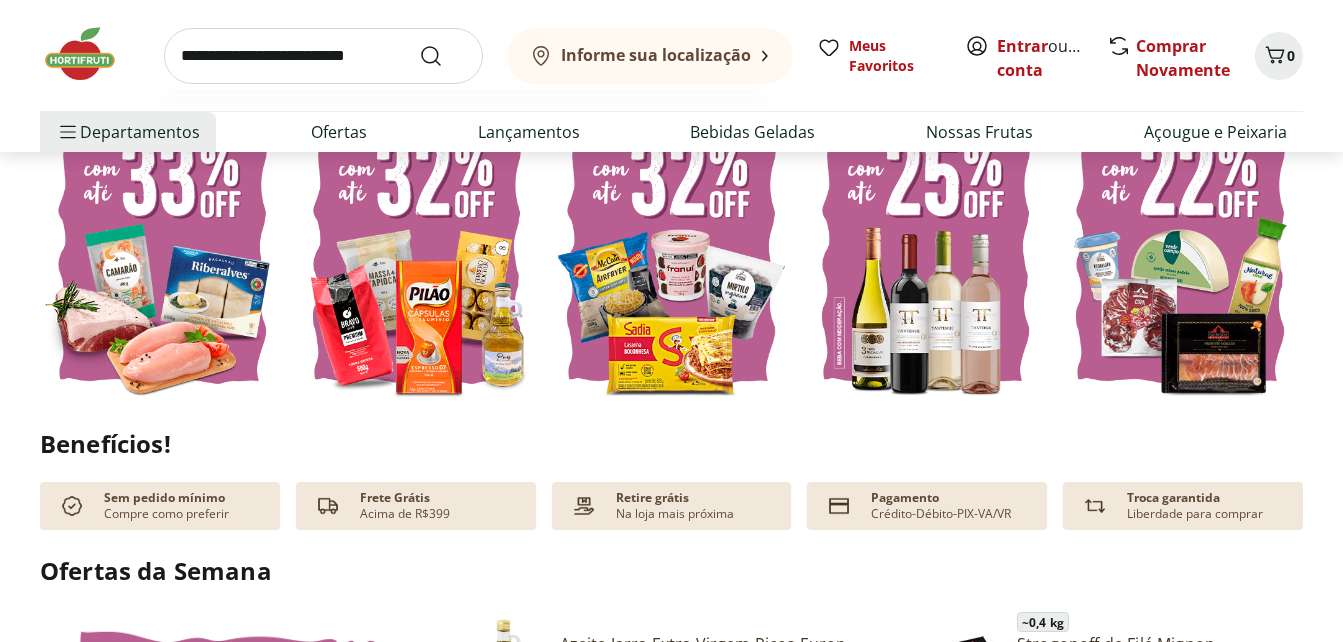 click at bounding box center (323, 56) 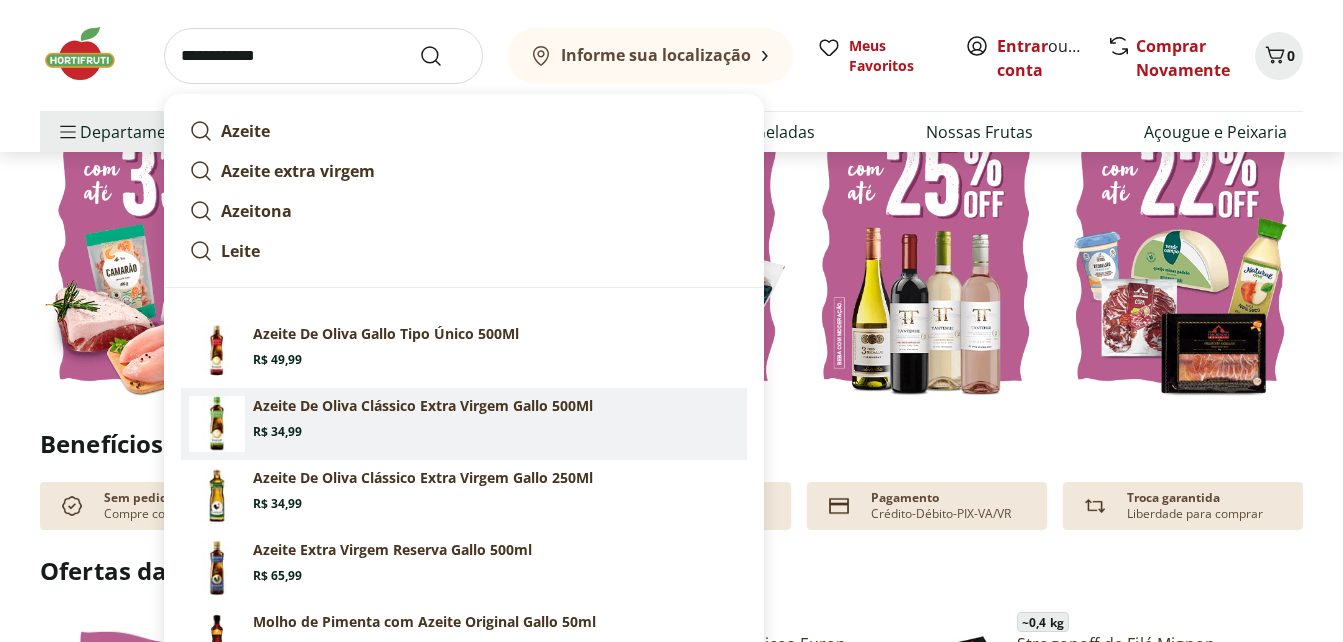 click on "Azeite De Oliva Clássico Extra Virgem Gallo 500Ml" at bounding box center [423, 406] 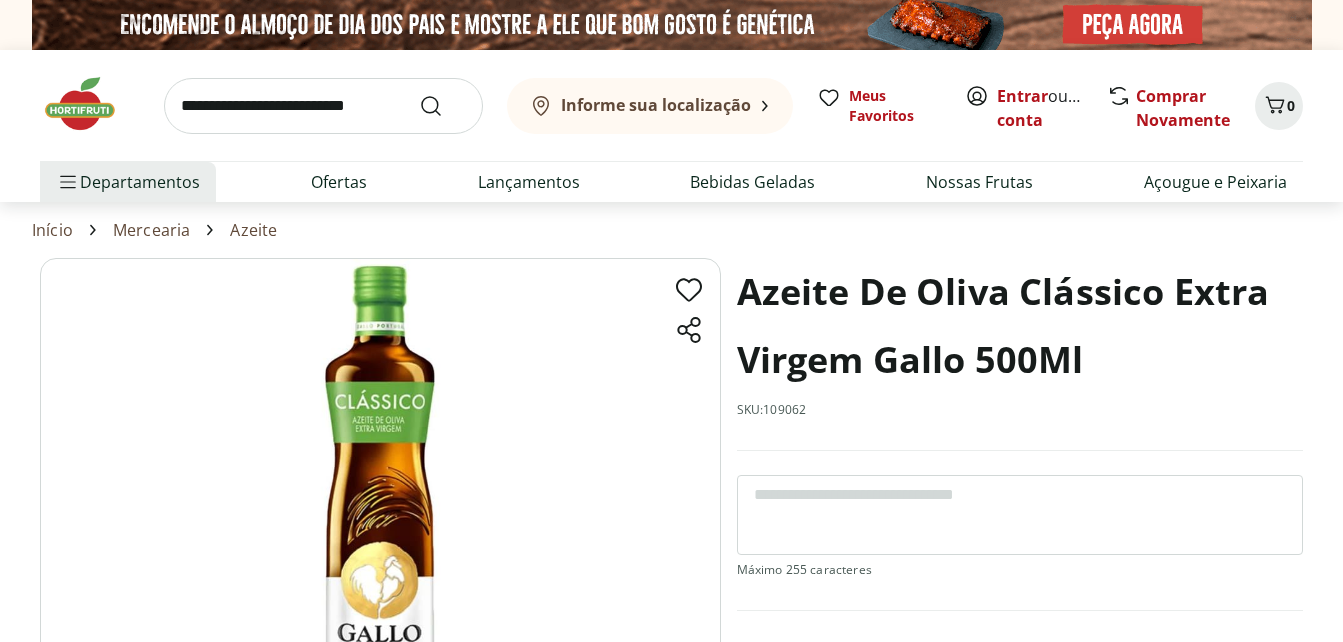scroll, scrollTop: 0, scrollLeft: 0, axis: both 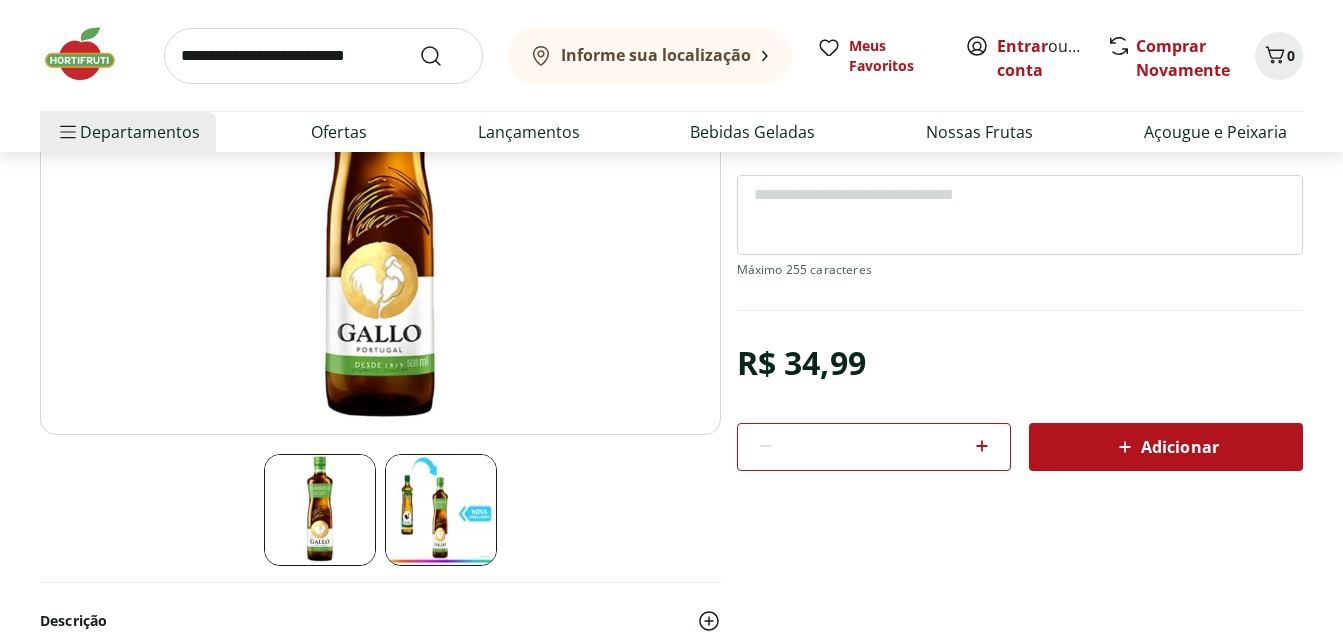 click on "Adicionar" at bounding box center (1166, 447) 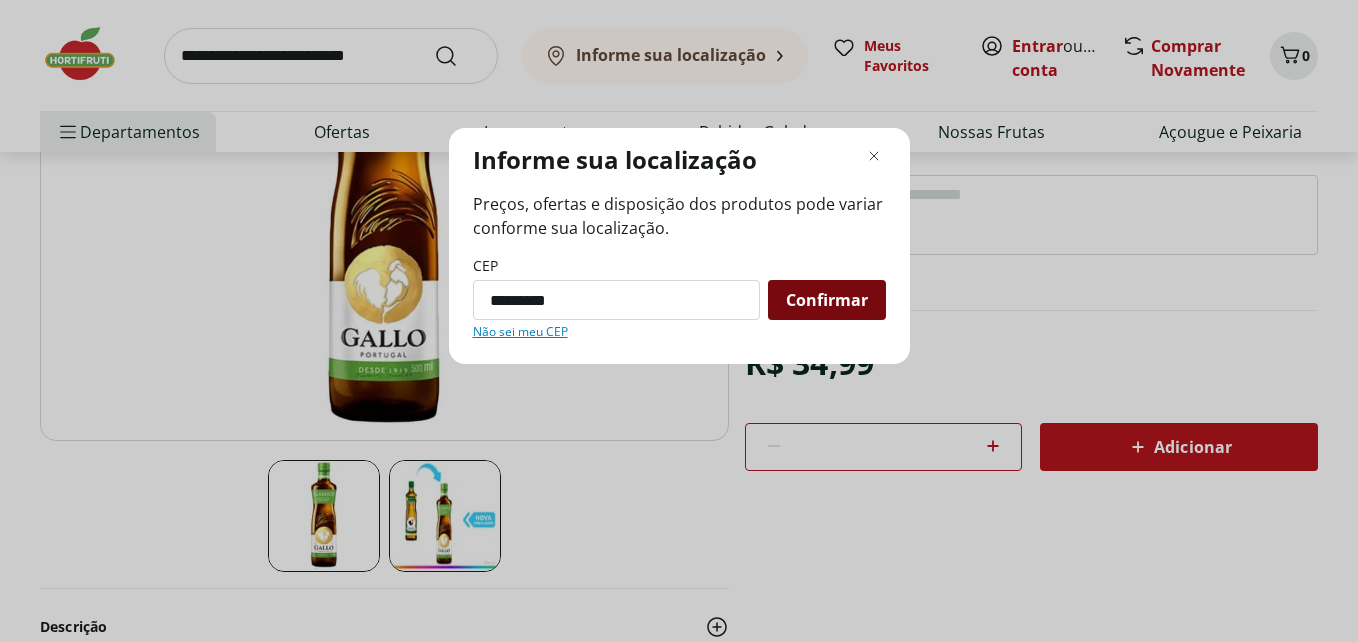 type on "*********" 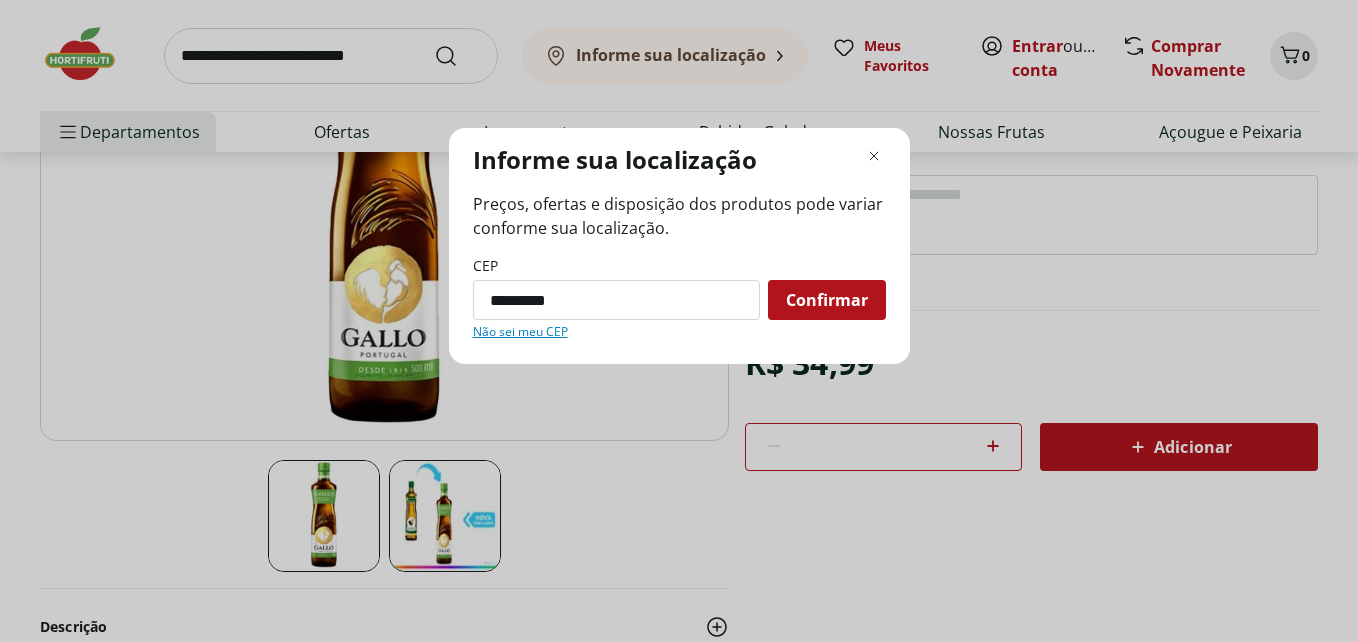 click on "Confirmar" at bounding box center (827, 300) 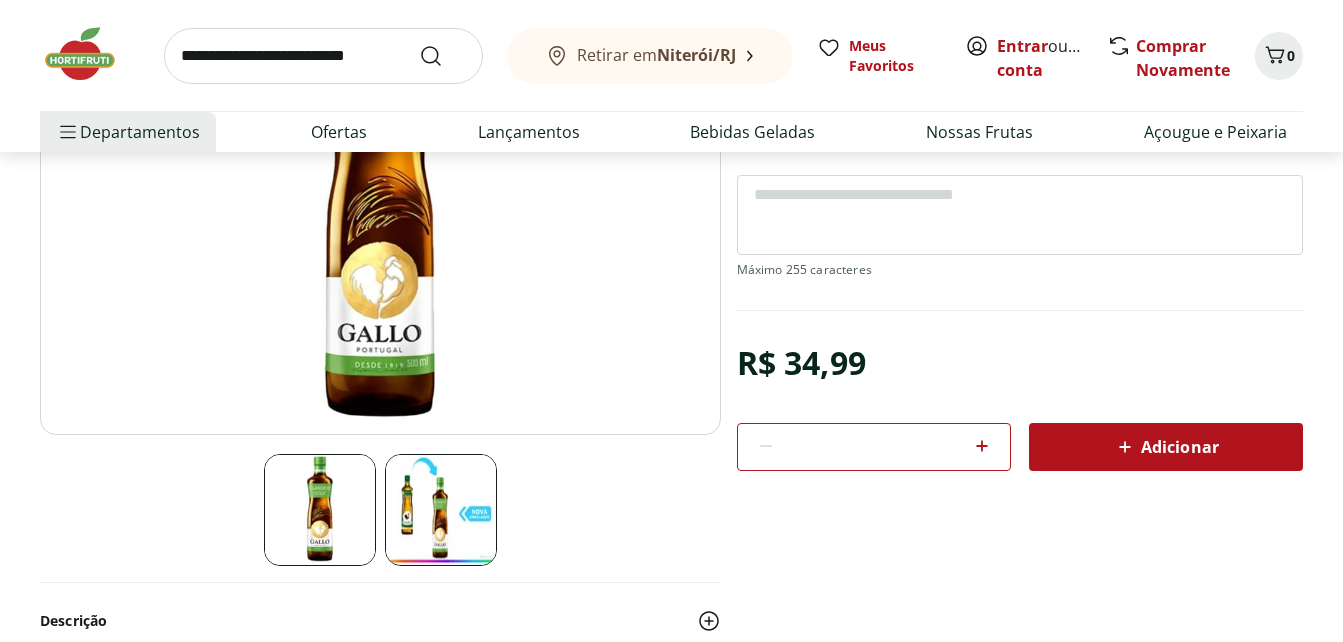 click on "Adicionar" at bounding box center [1166, 447] 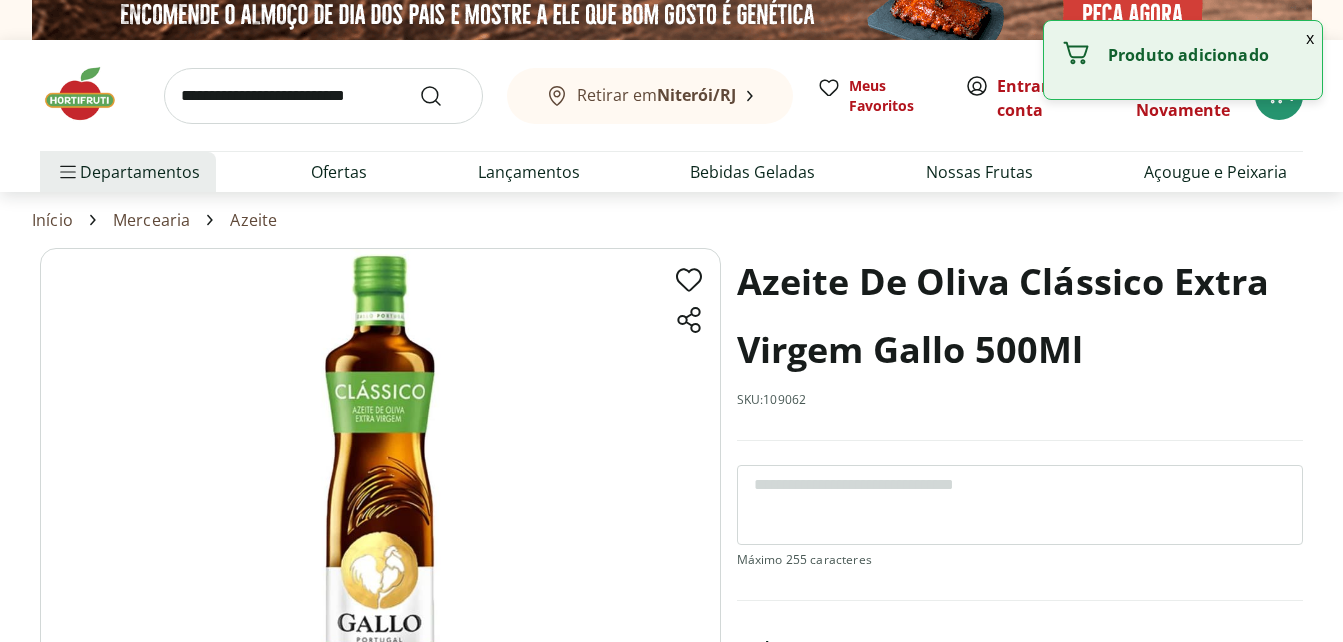 scroll, scrollTop: 0, scrollLeft: 0, axis: both 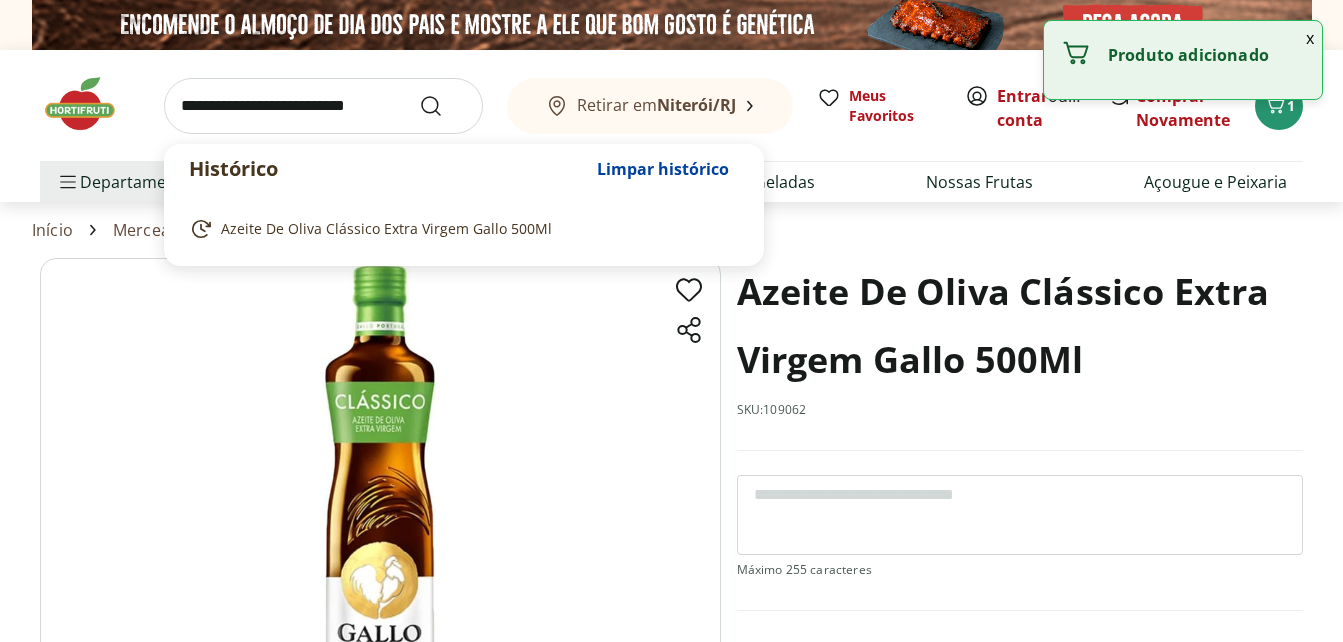 click at bounding box center [323, 106] 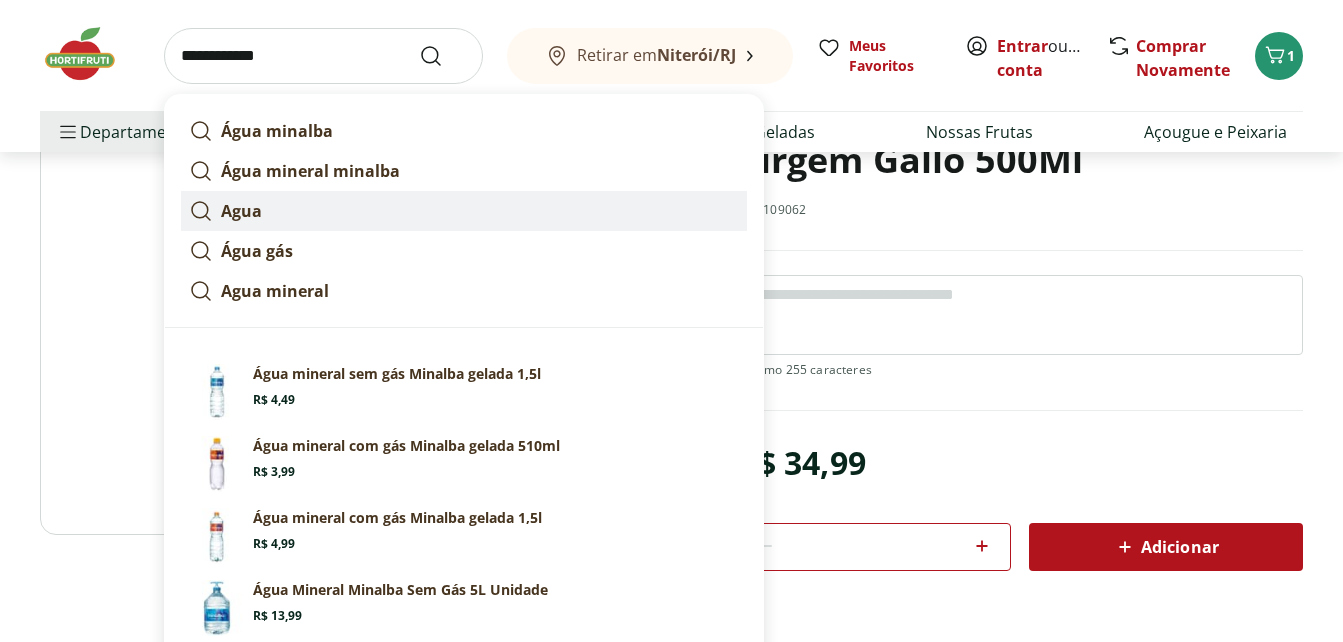 scroll, scrollTop: 0, scrollLeft: 0, axis: both 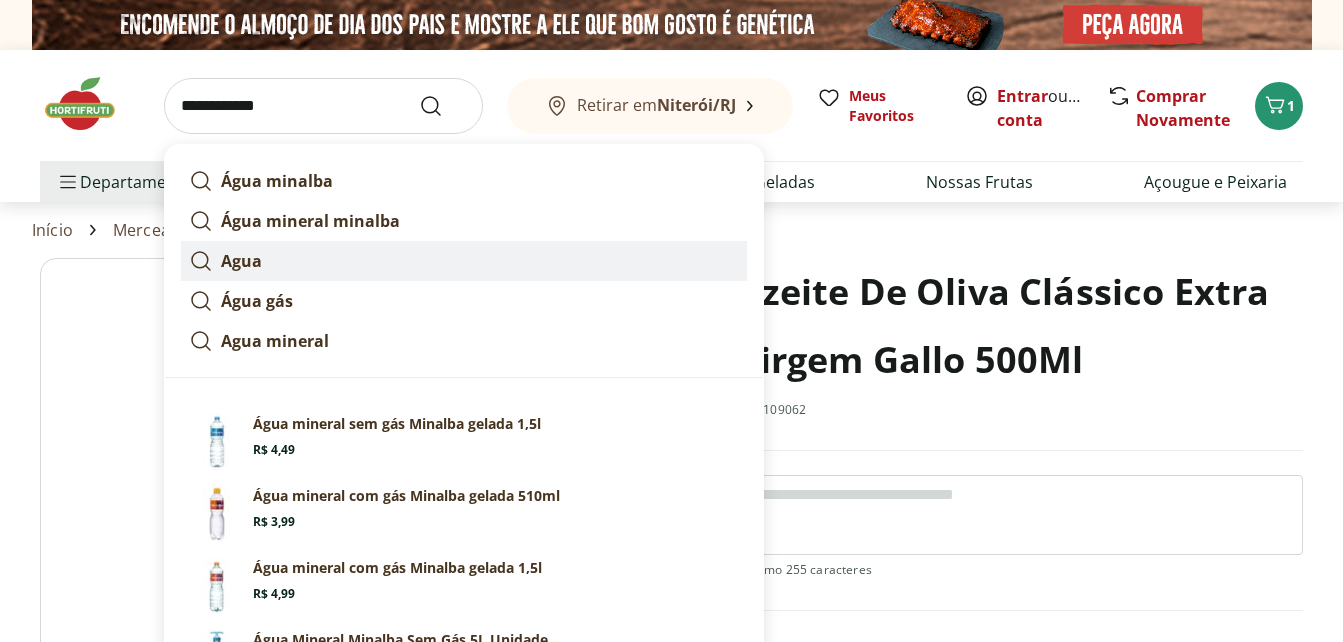 type on "**********" 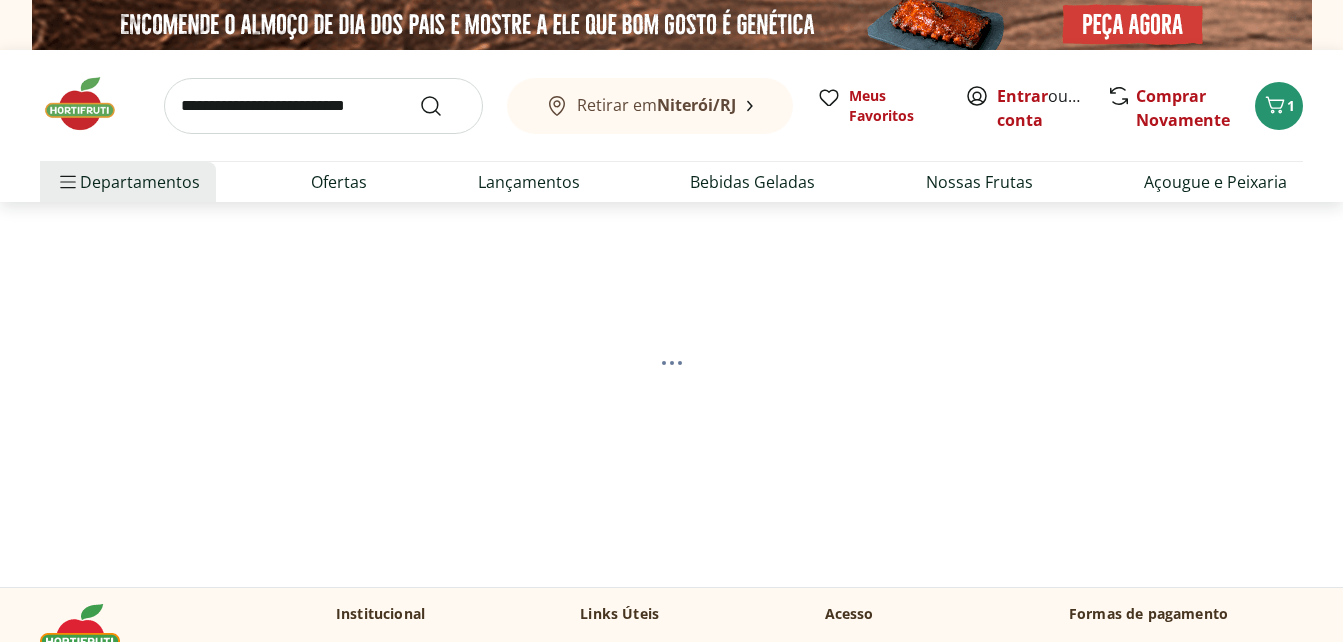 select on "**********" 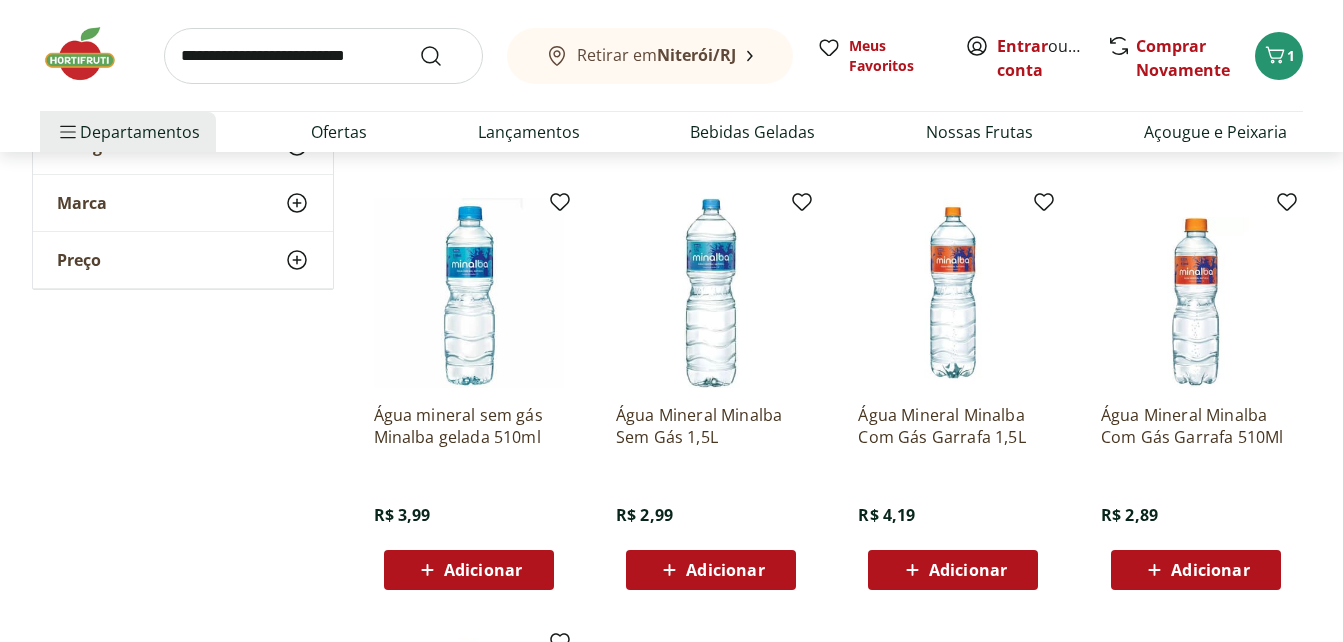 scroll, scrollTop: 700, scrollLeft: 0, axis: vertical 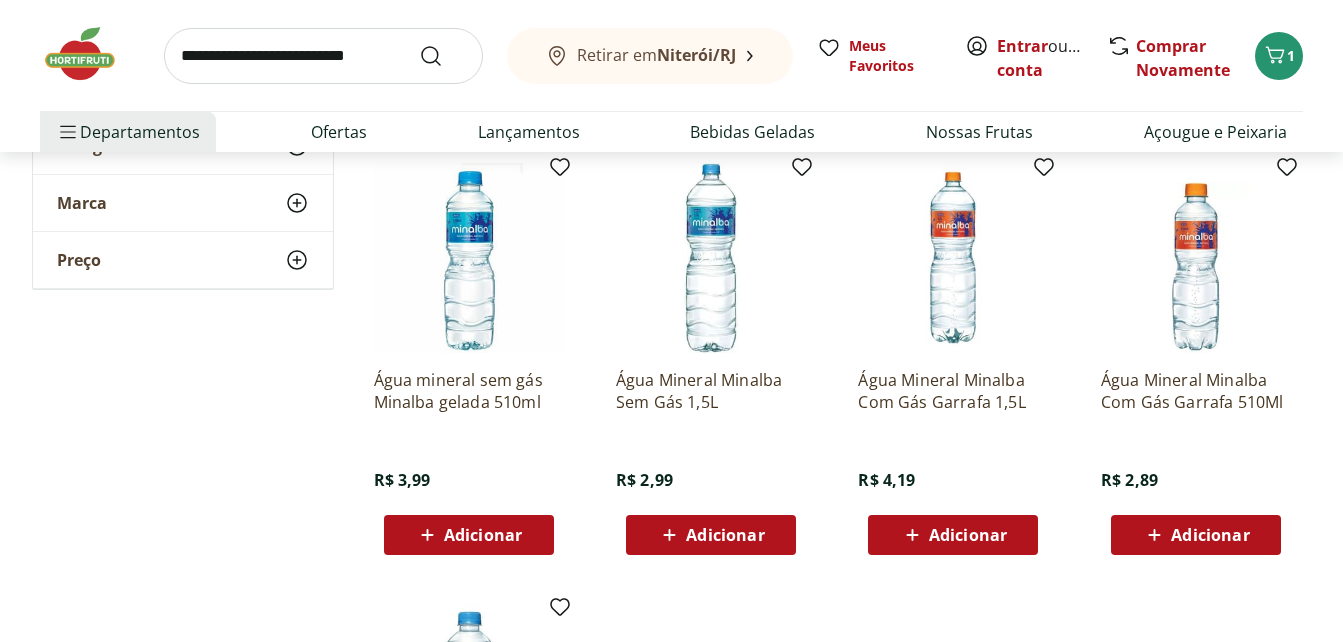 click on "Adicionar" at bounding box center (725, 535) 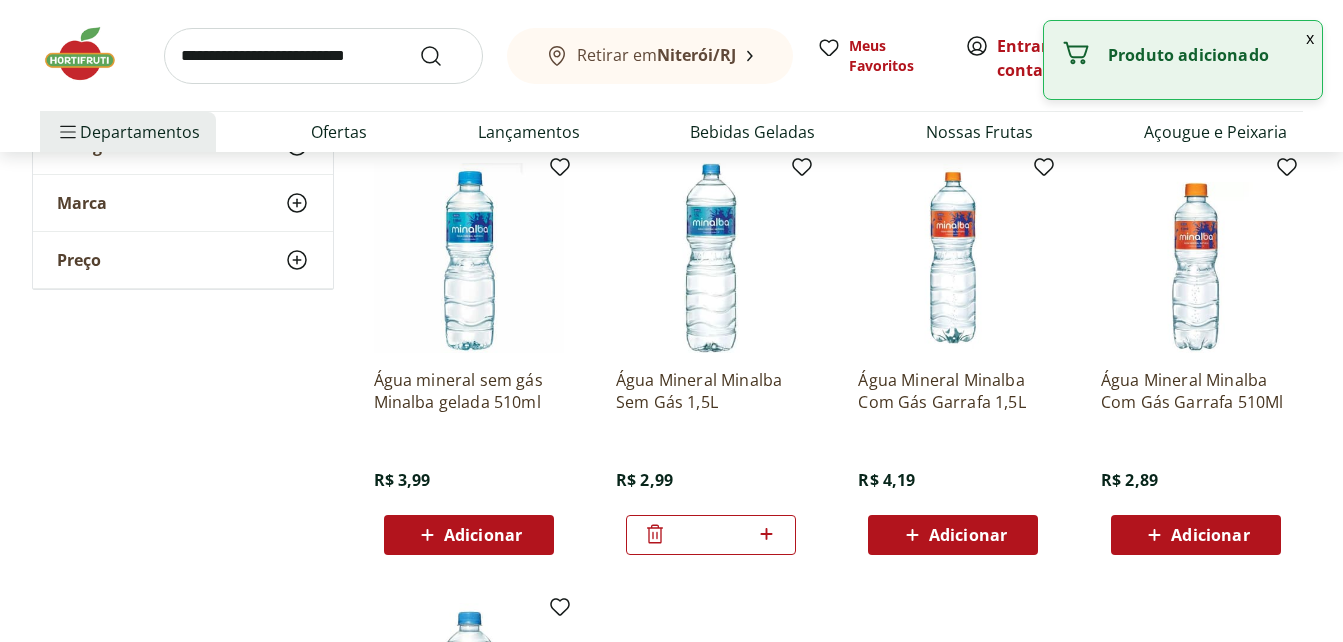 click 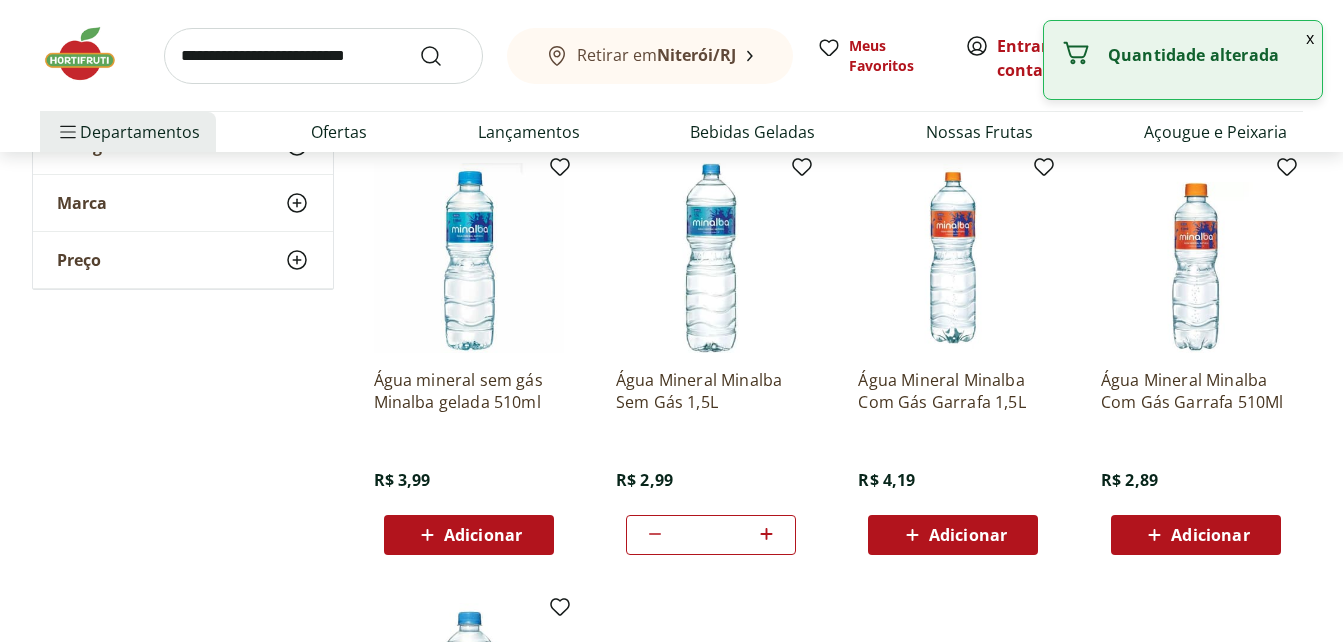 click 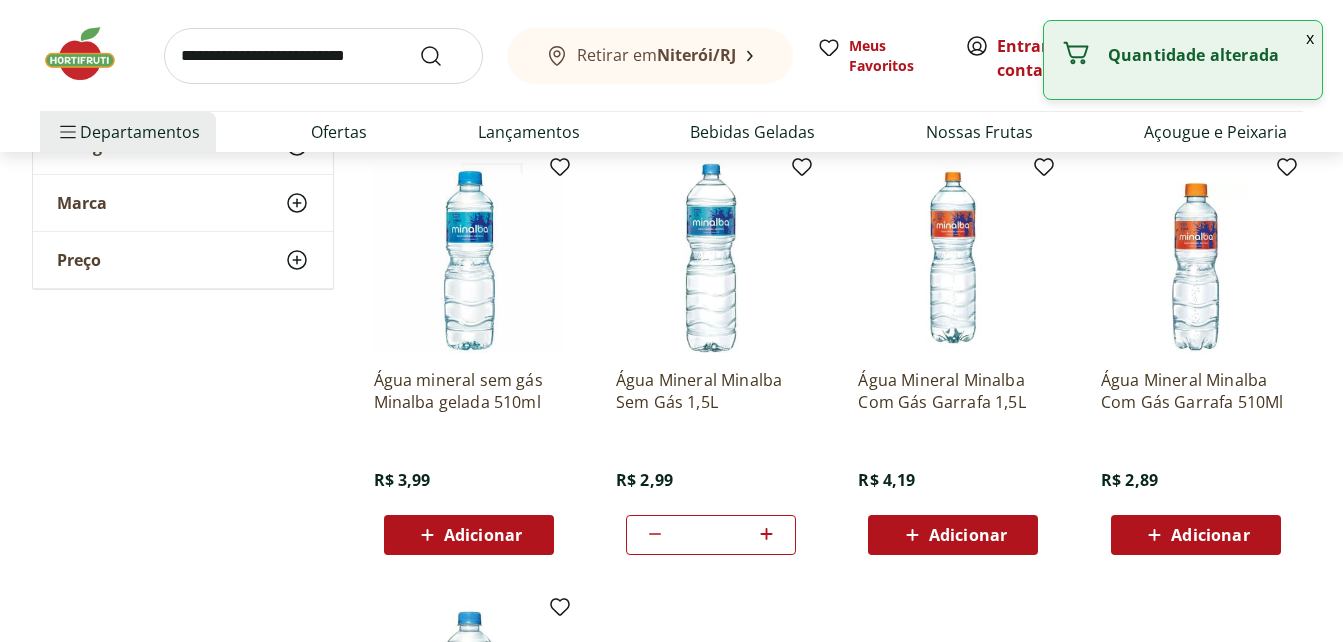 click 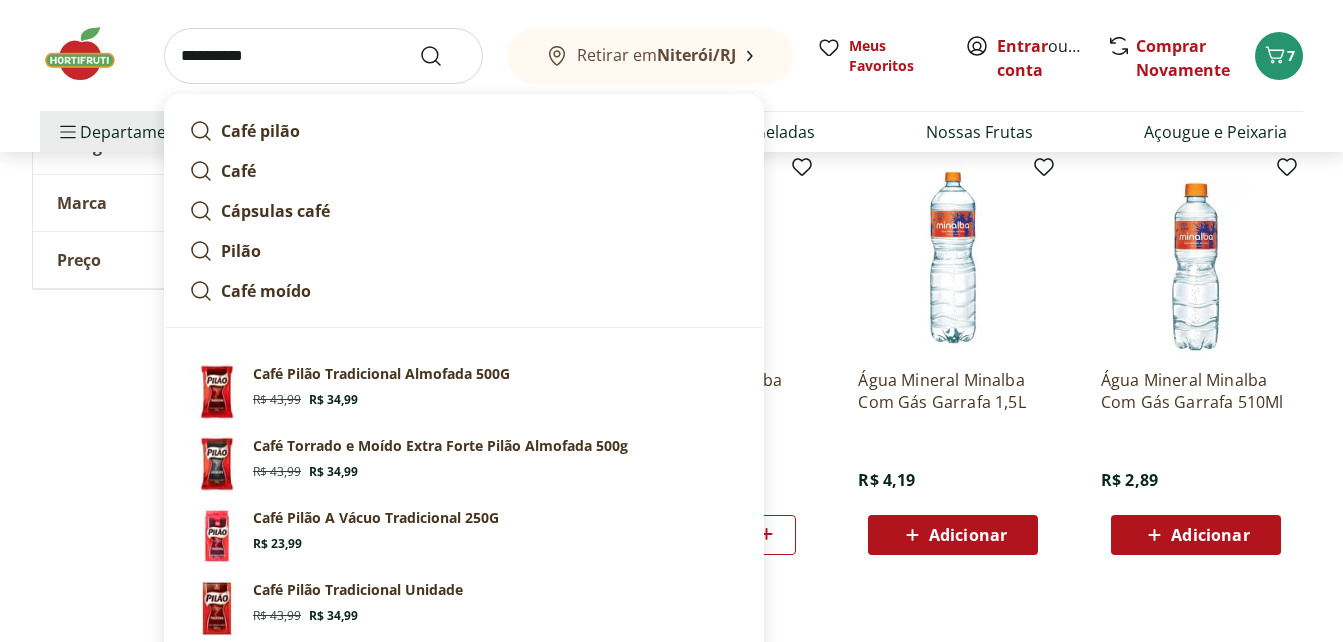 type on "**********" 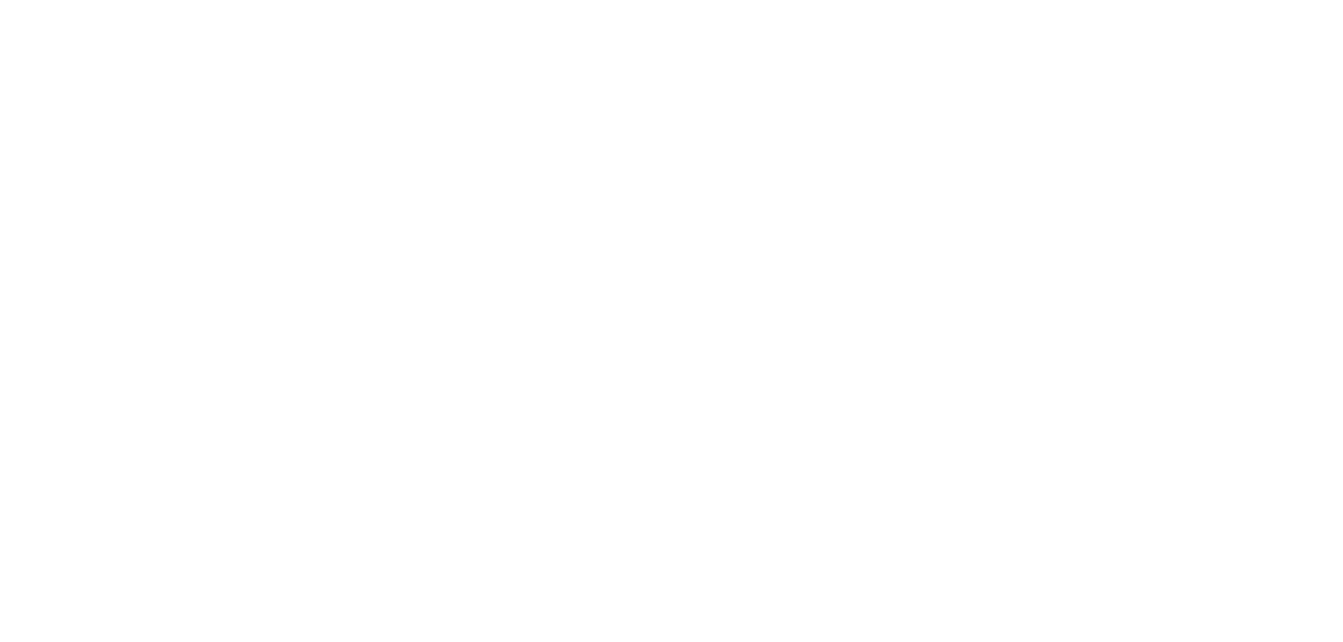 scroll, scrollTop: 0, scrollLeft: 0, axis: both 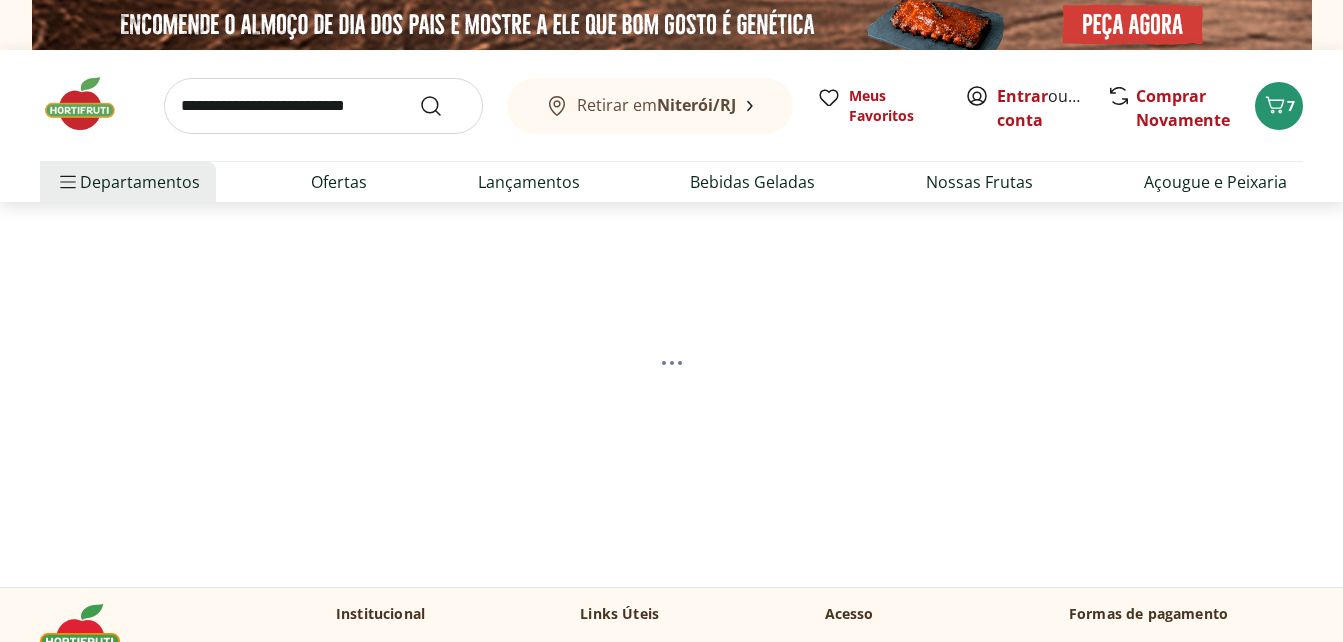 select on "**********" 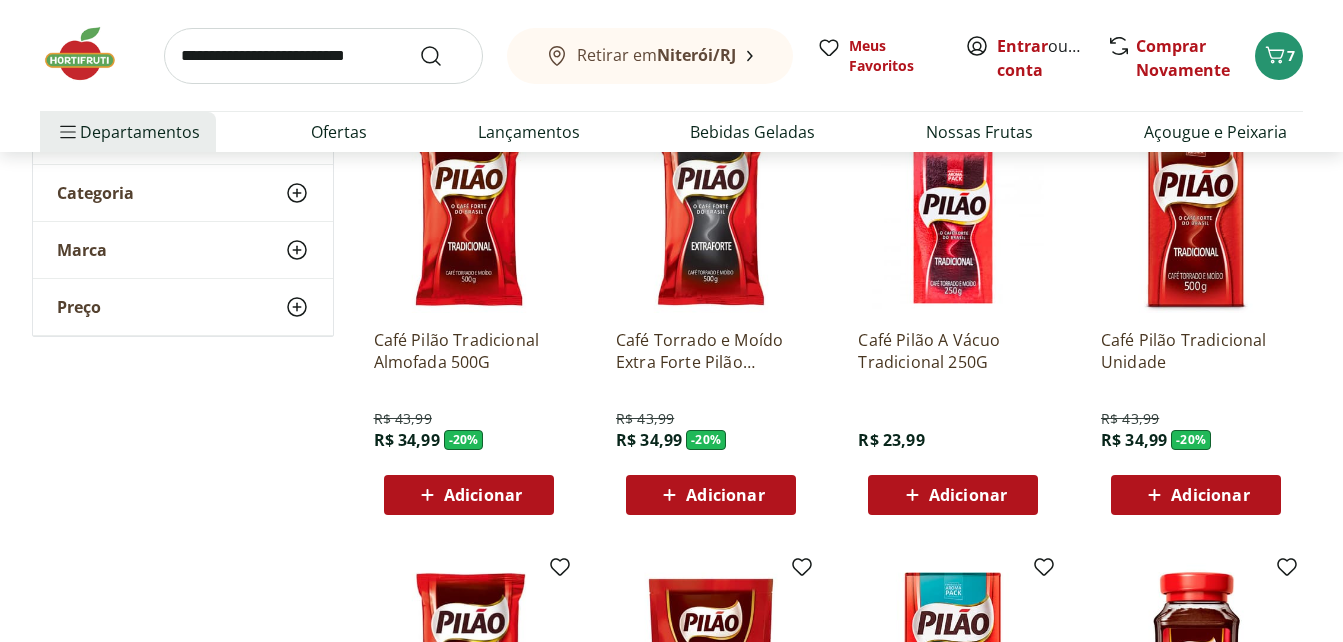 scroll, scrollTop: 0, scrollLeft: 0, axis: both 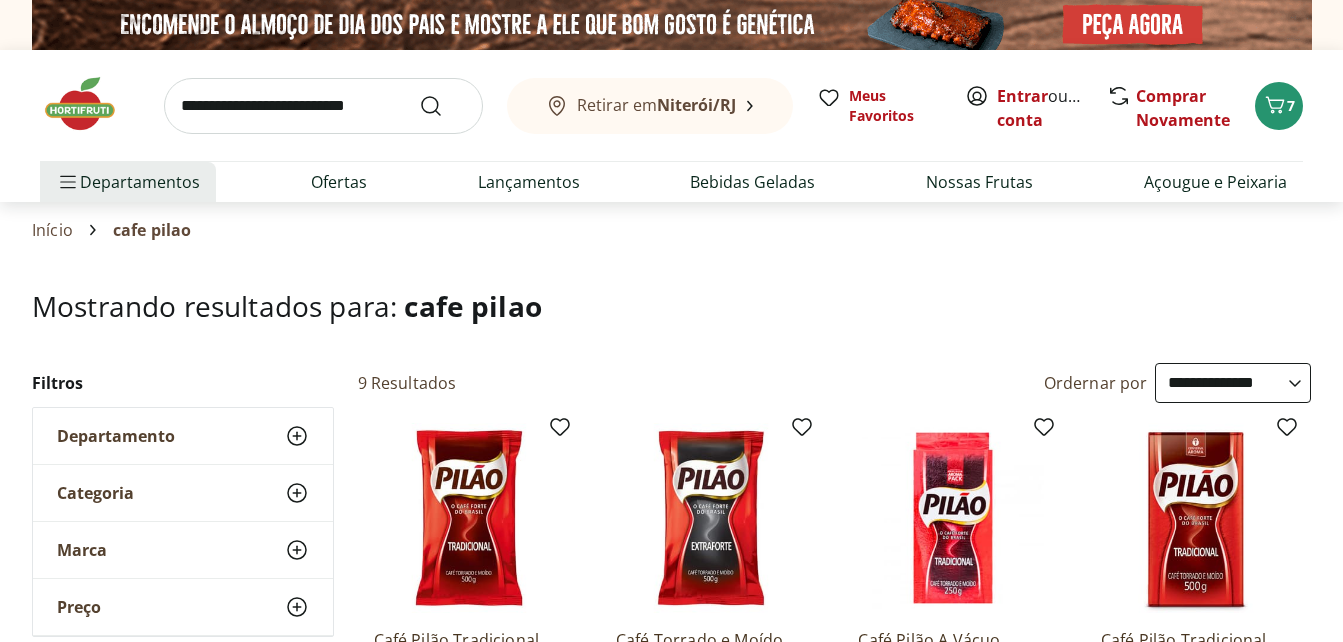click at bounding box center (323, 106) 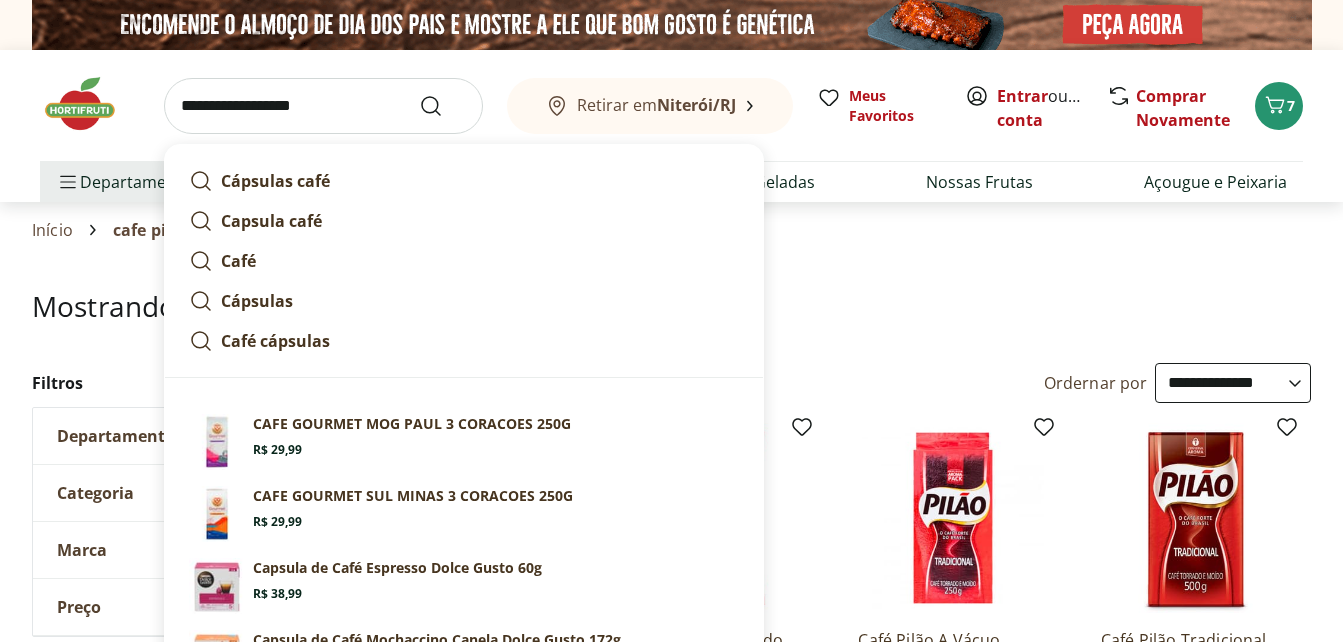 type on "**********" 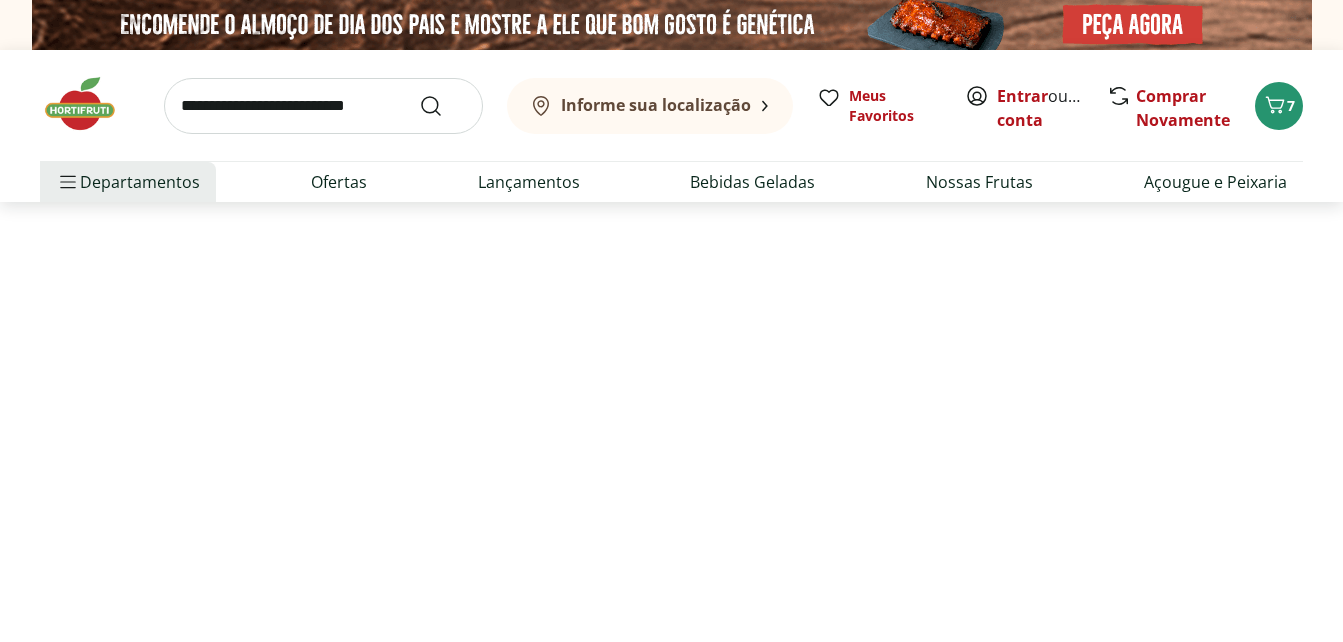 select on "**********" 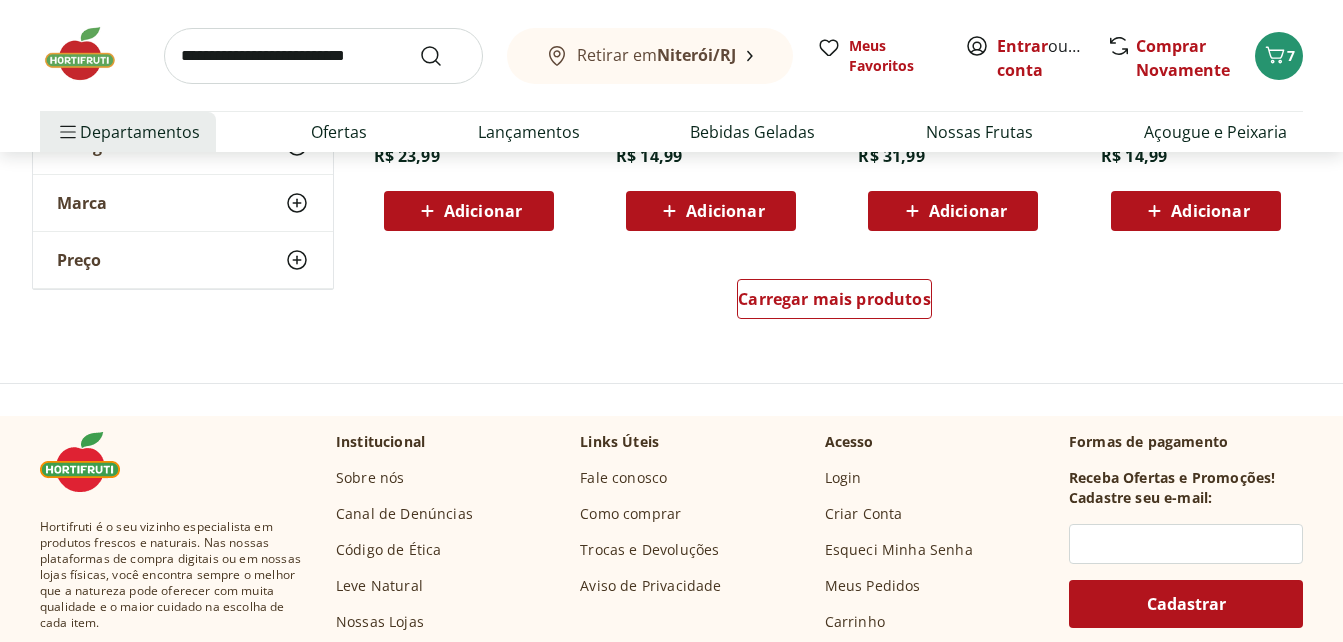 scroll, scrollTop: 1400, scrollLeft: 0, axis: vertical 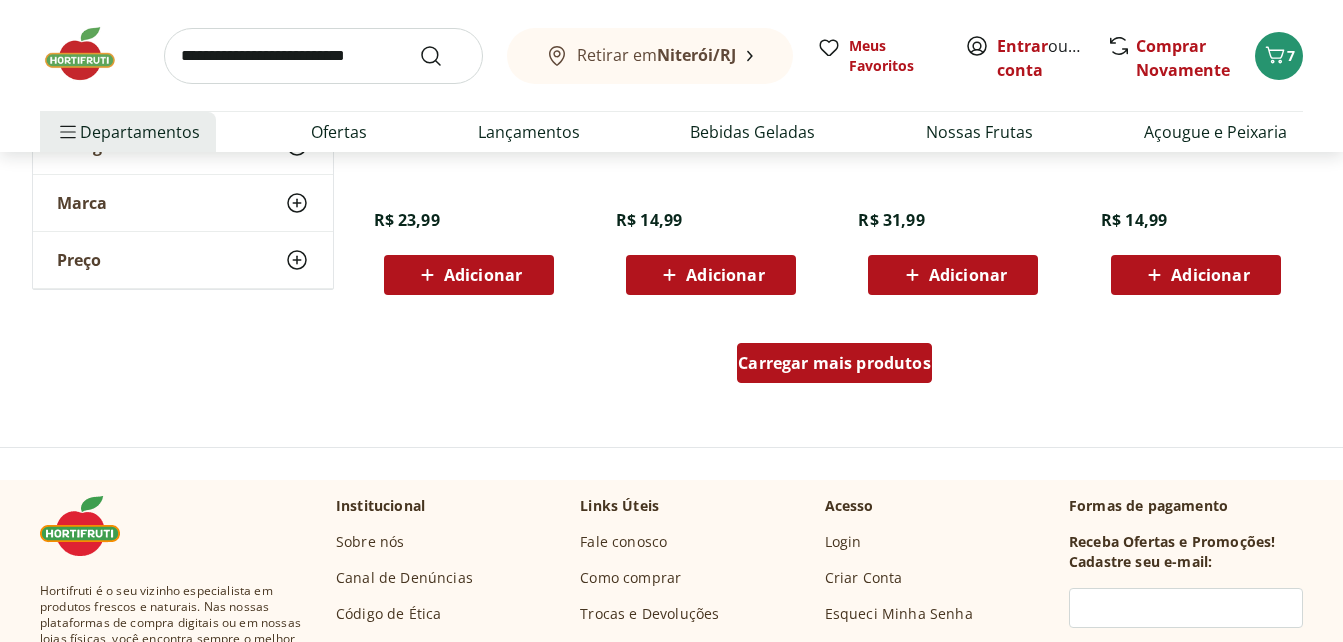 click on "Carregar mais produtos" at bounding box center [834, 363] 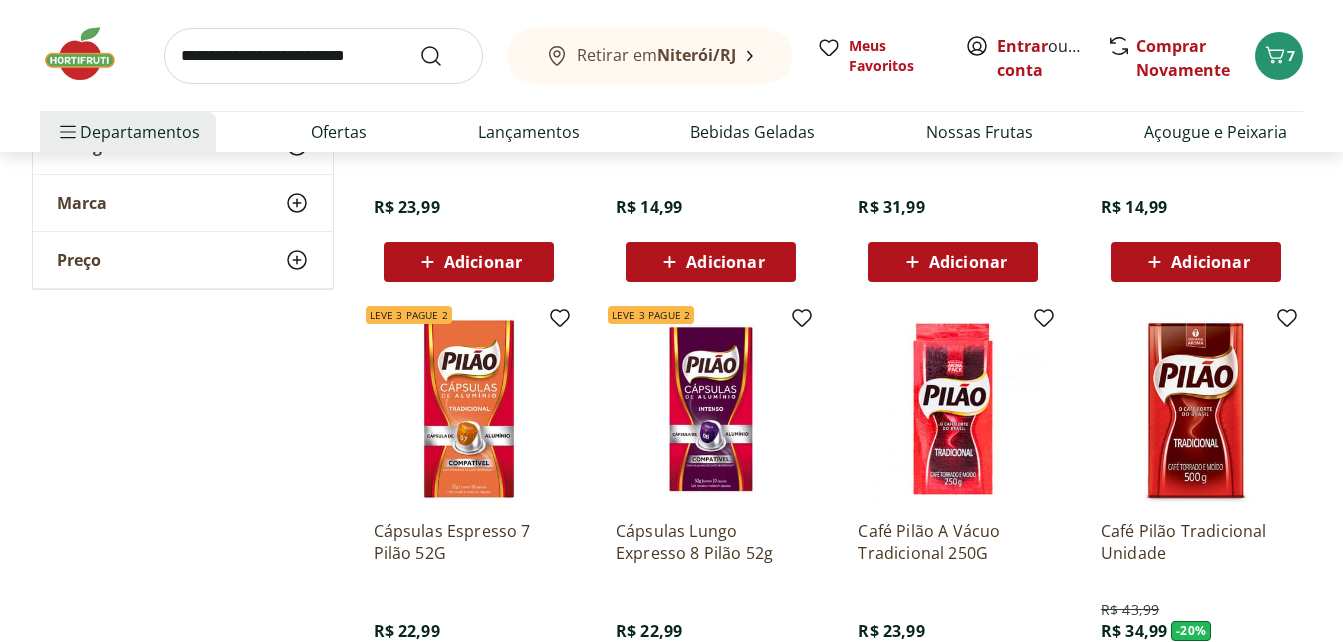 scroll, scrollTop: 1500, scrollLeft: 0, axis: vertical 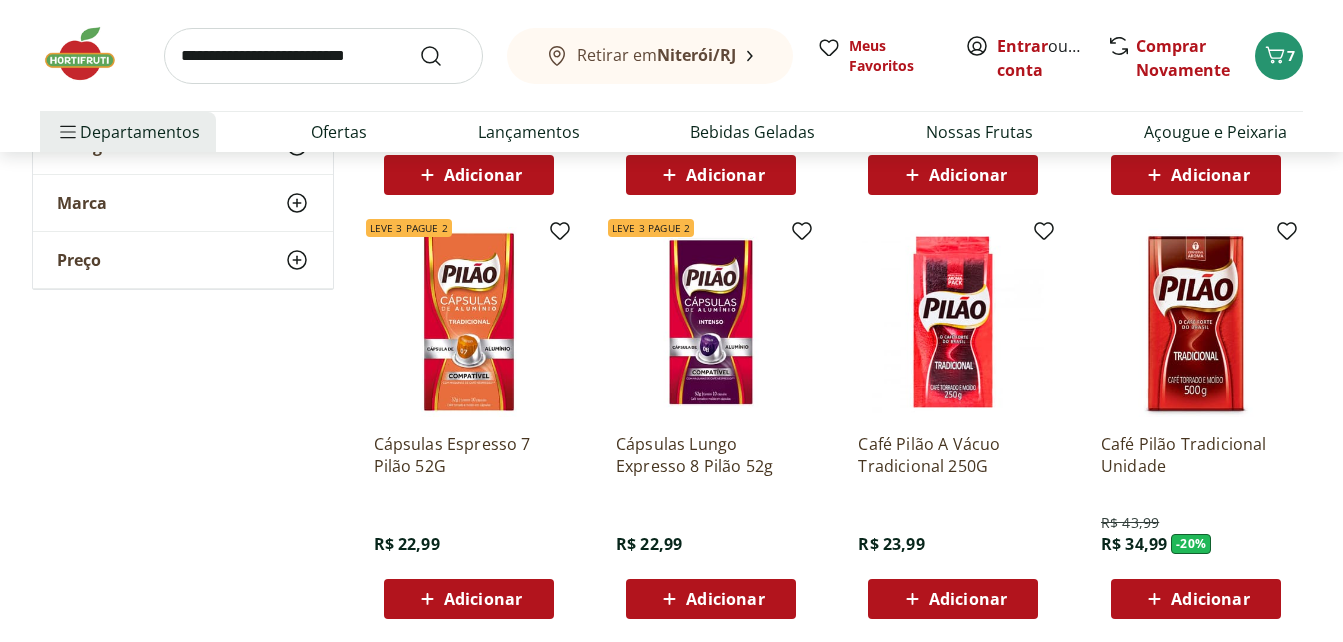 click on "Adicionar" at bounding box center (710, 599) 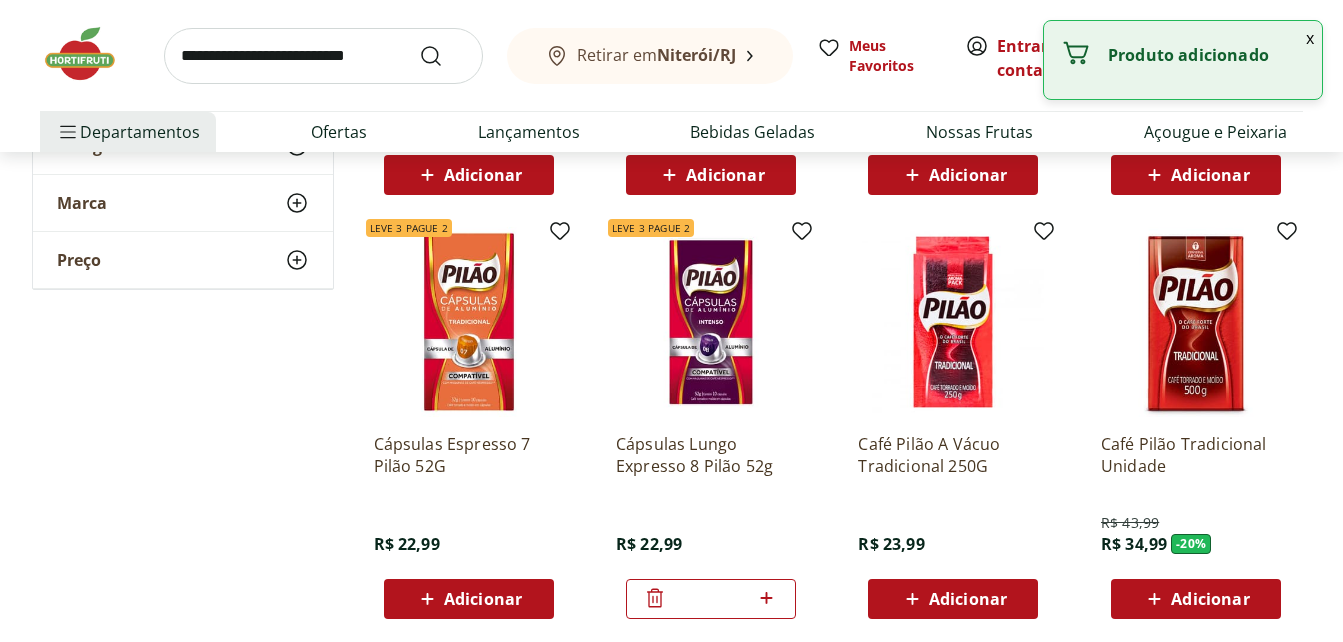 click 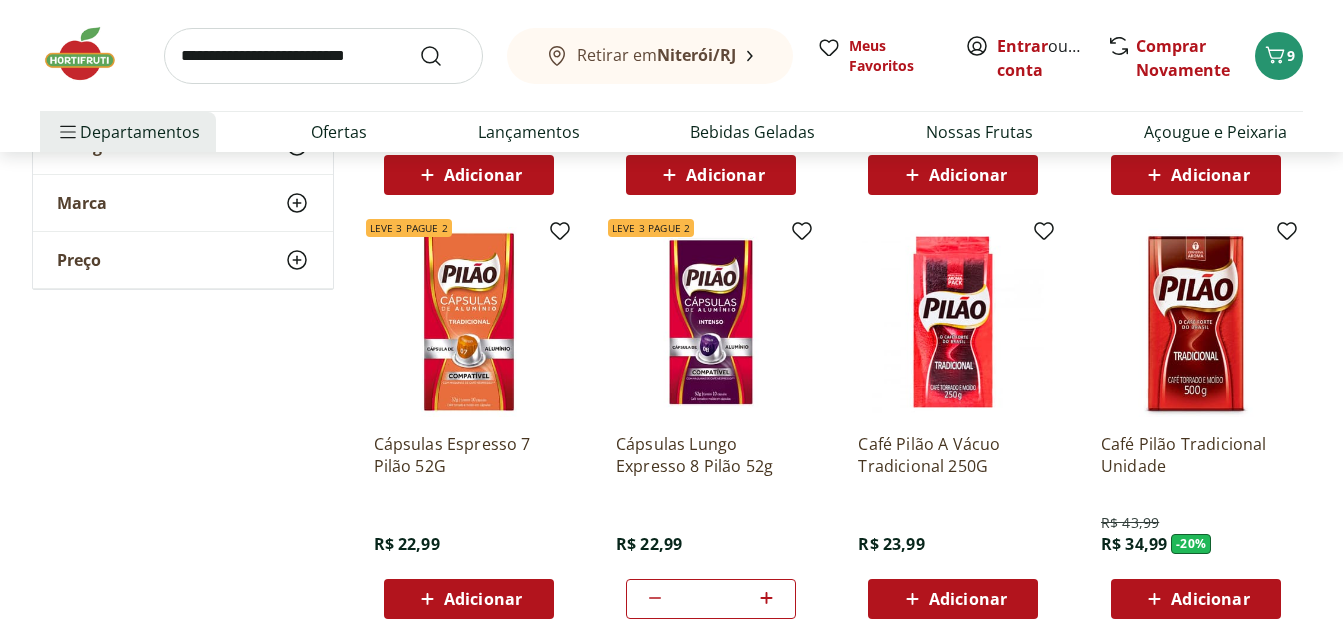 click 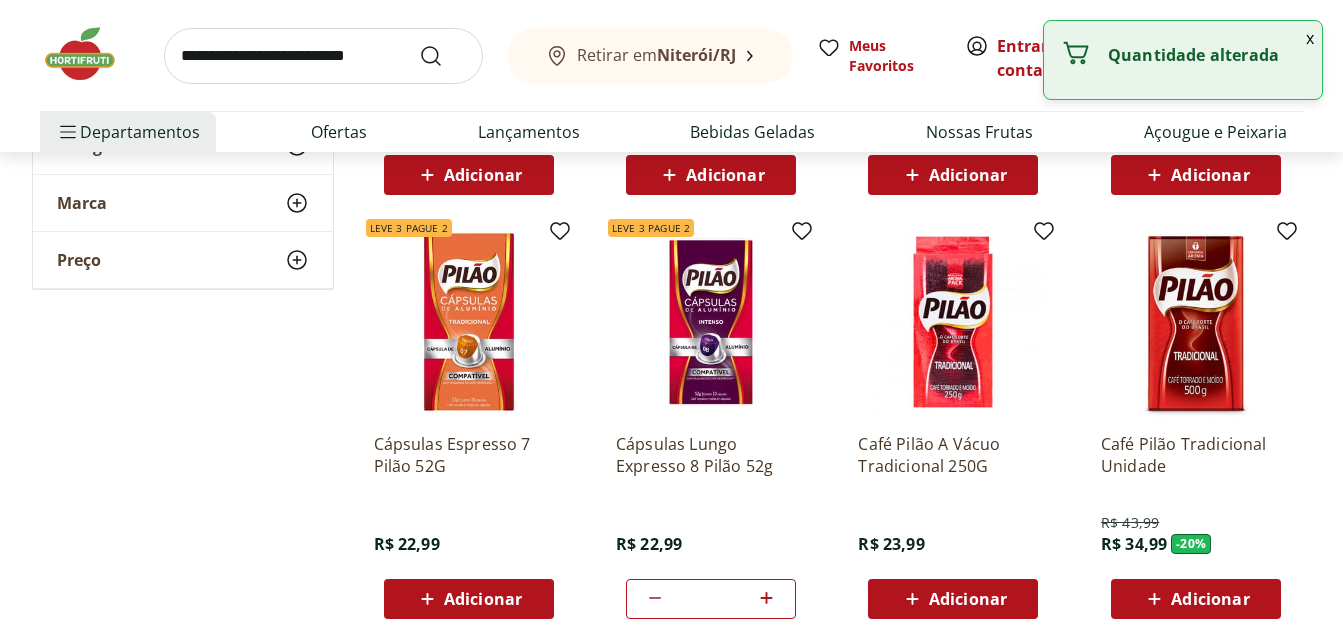 type on "*" 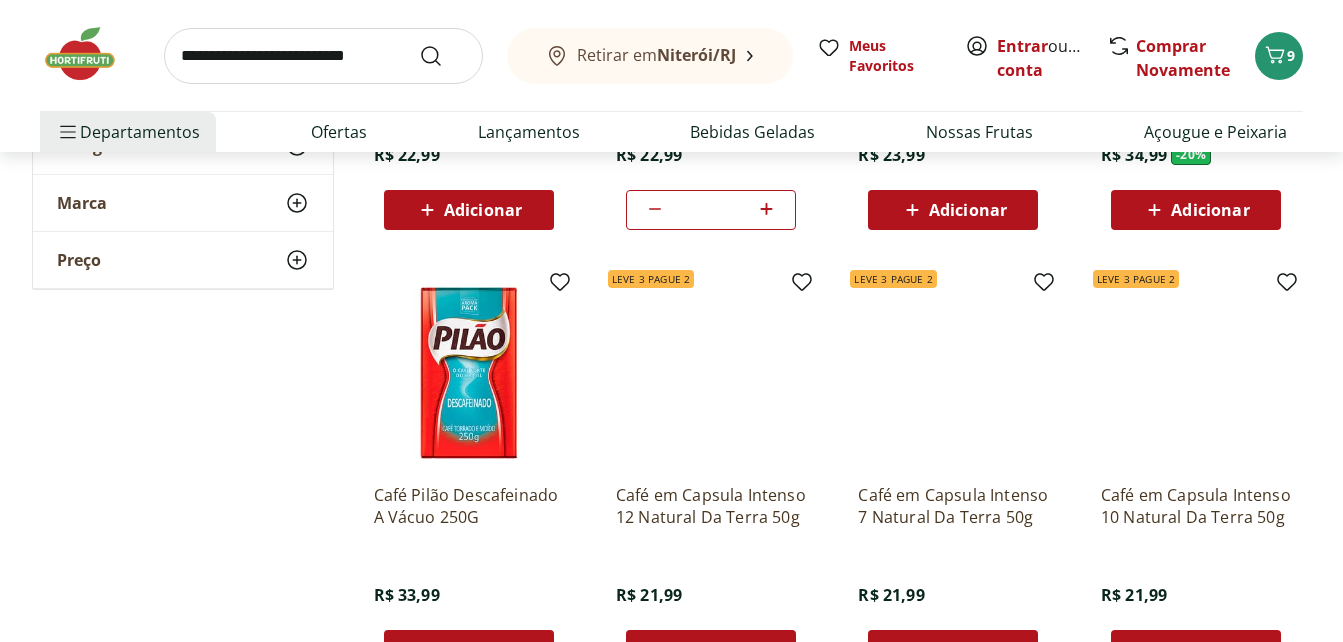 scroll, scrollTop: 1700, scrollLeft: 0, axis: vertical 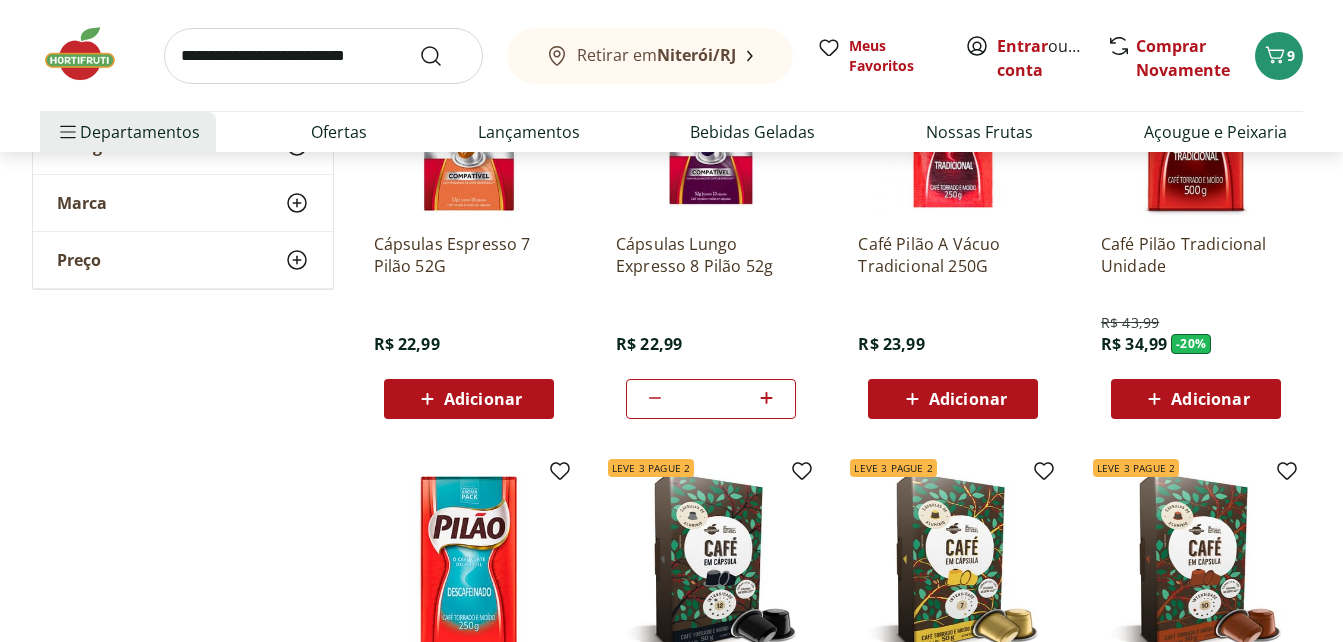 click at bounding box center (323, 56) 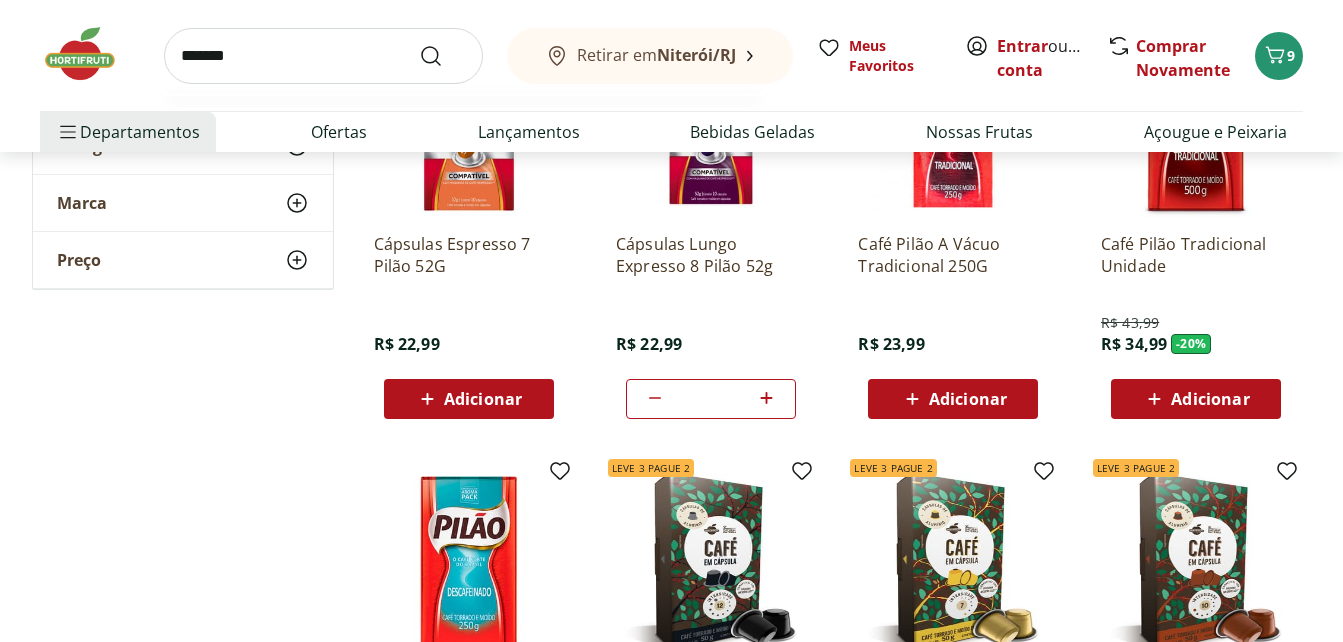 type on "********" 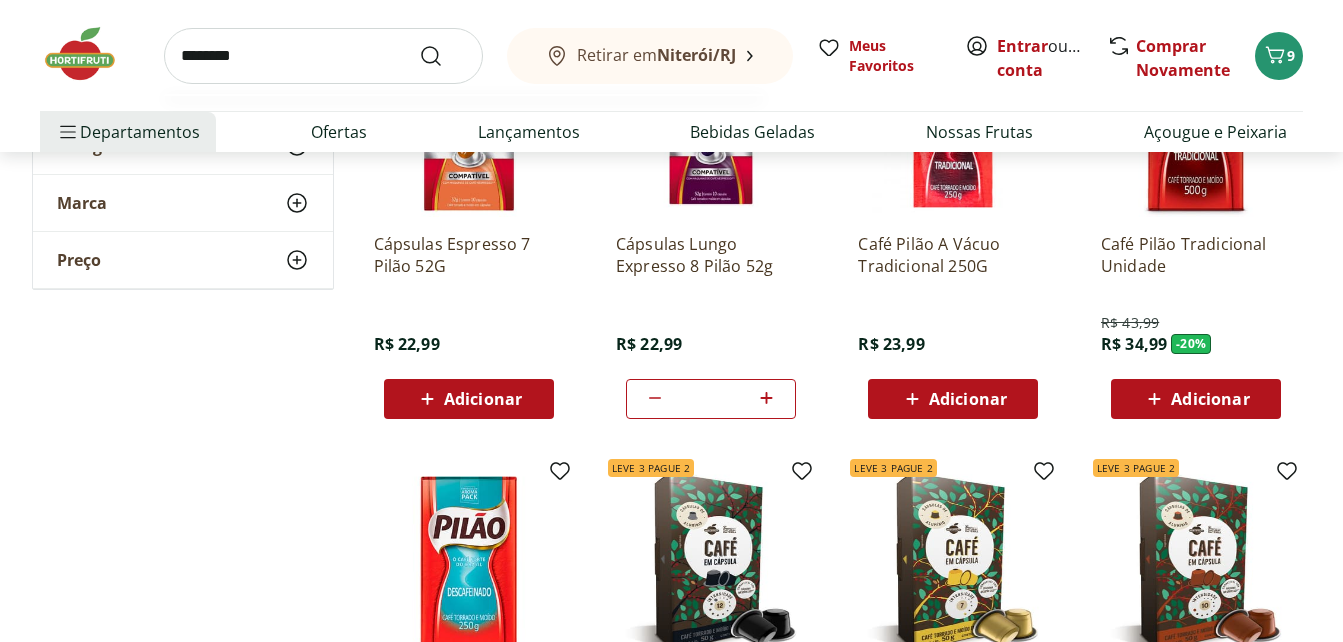 click at bounding box center (443, 56) 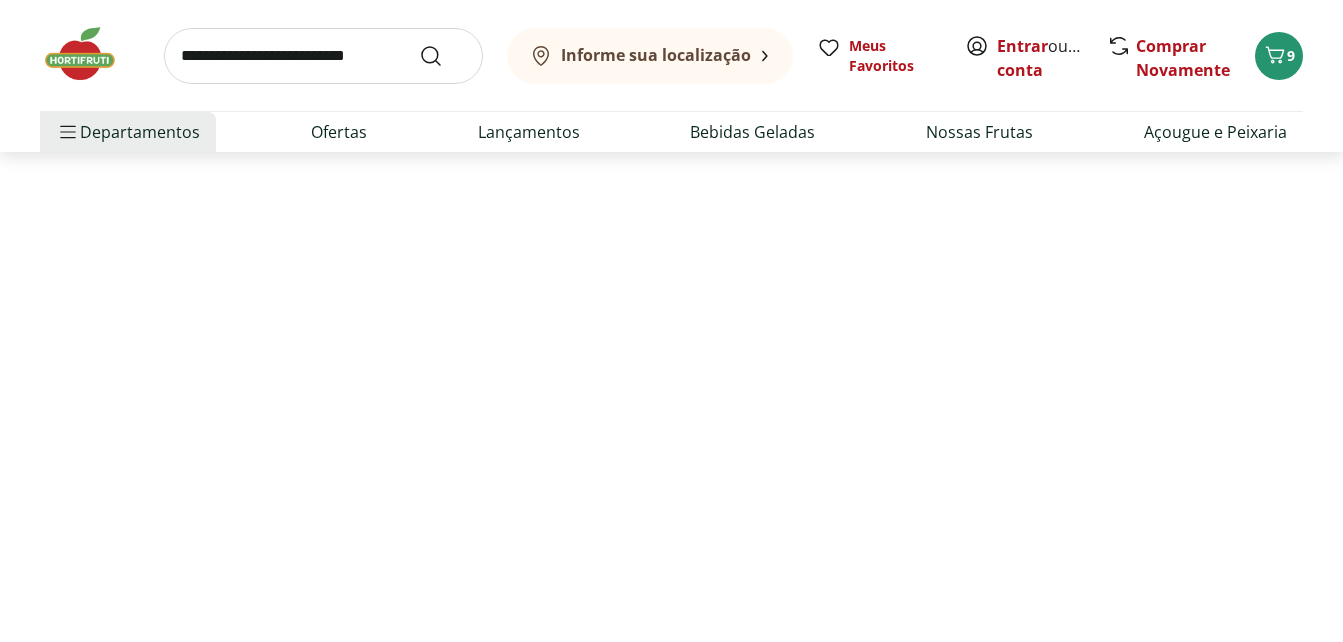 scroll, scrollTop: 0, scrollLeft: 0, axis: both 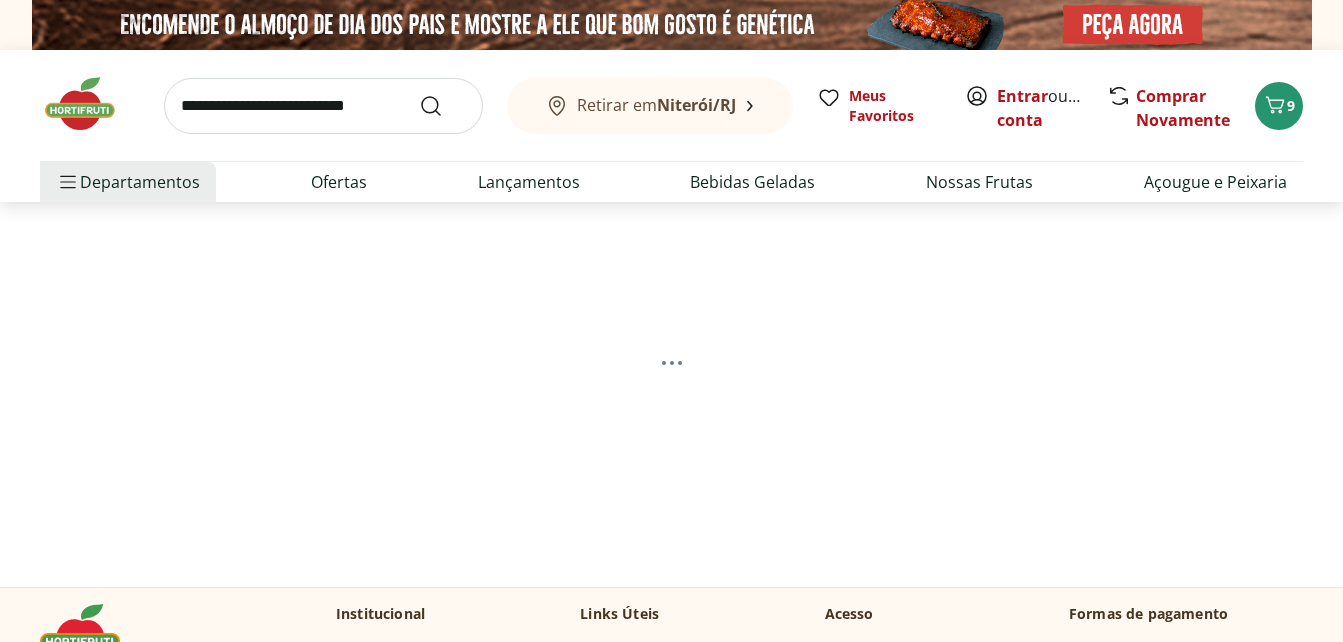 select on "**********" 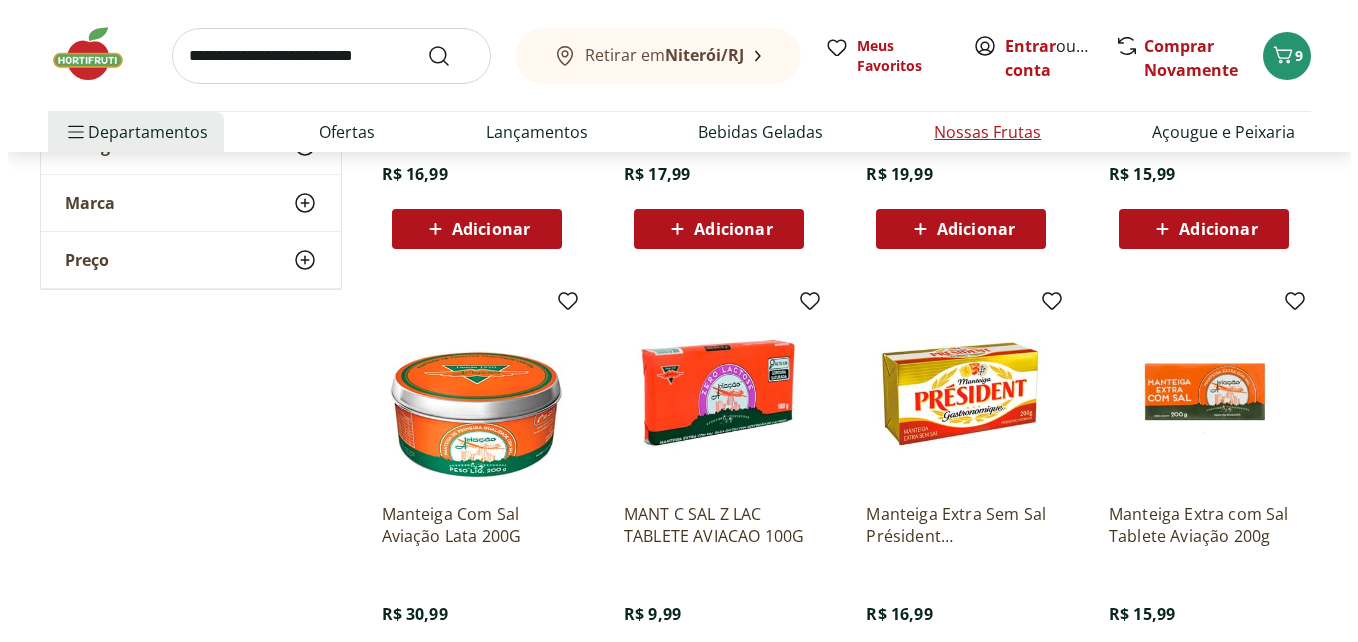 scroll, scrollTop: 400, scrollLeft: 0, axis: vertical 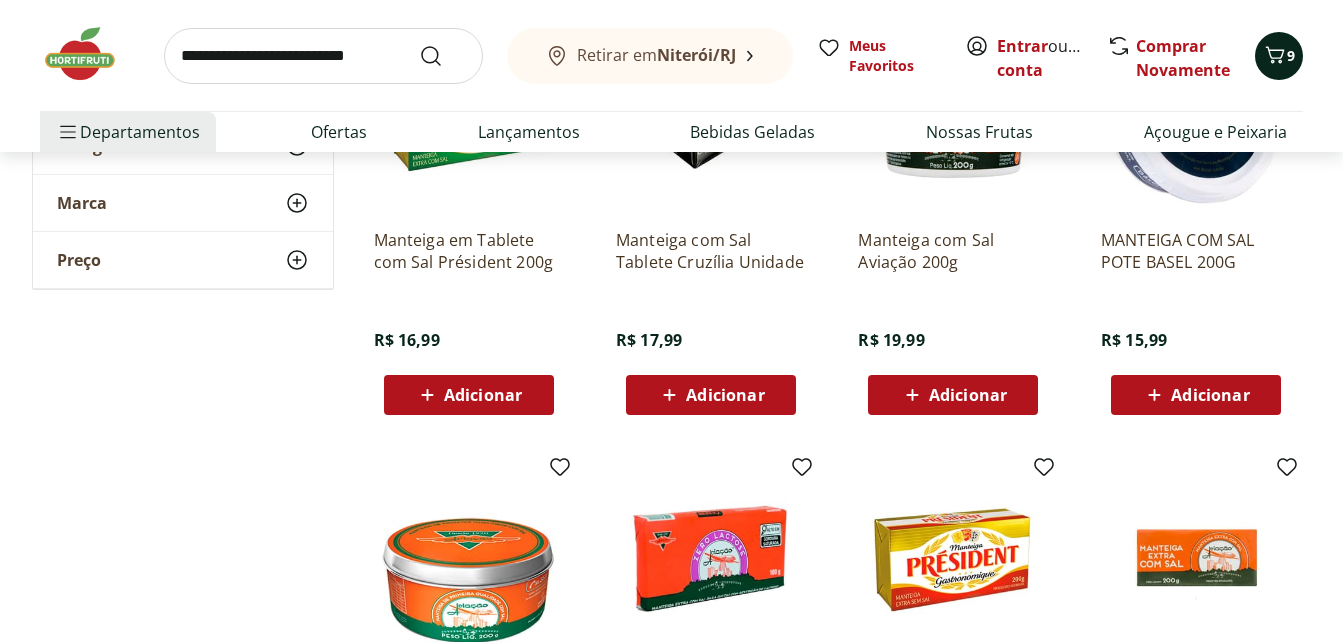 click 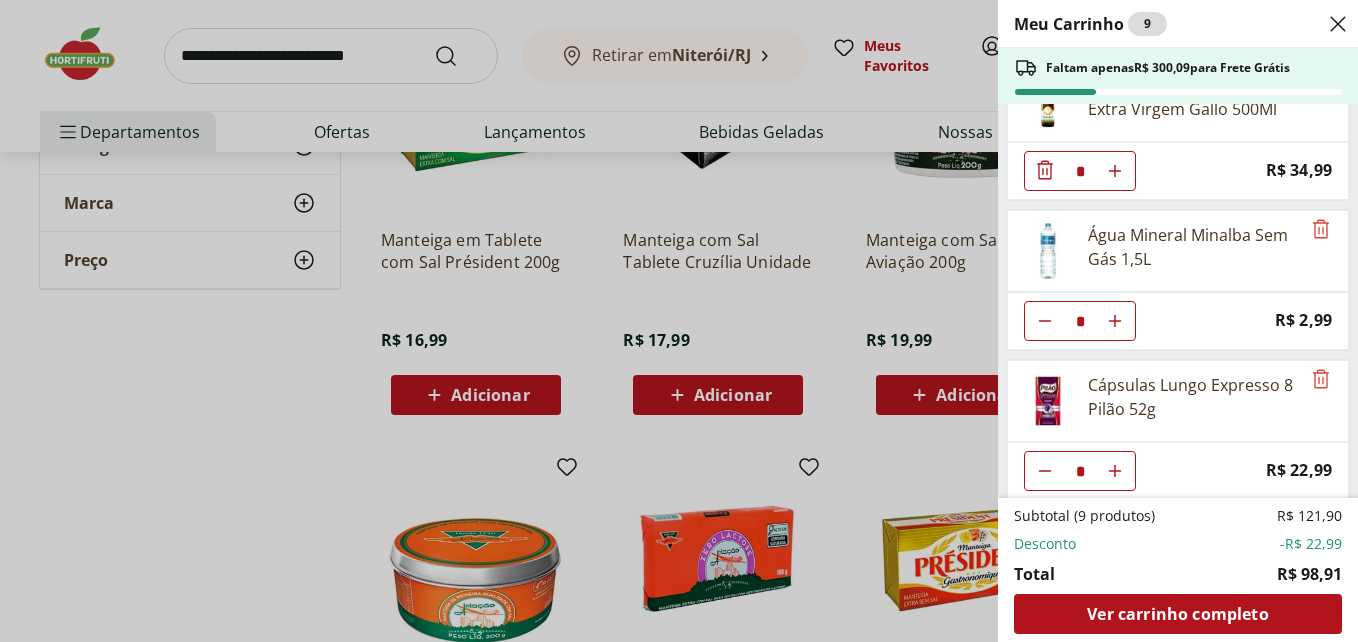 scroll, scrollTop: 100, scrollLeft: 0, axis: vertical 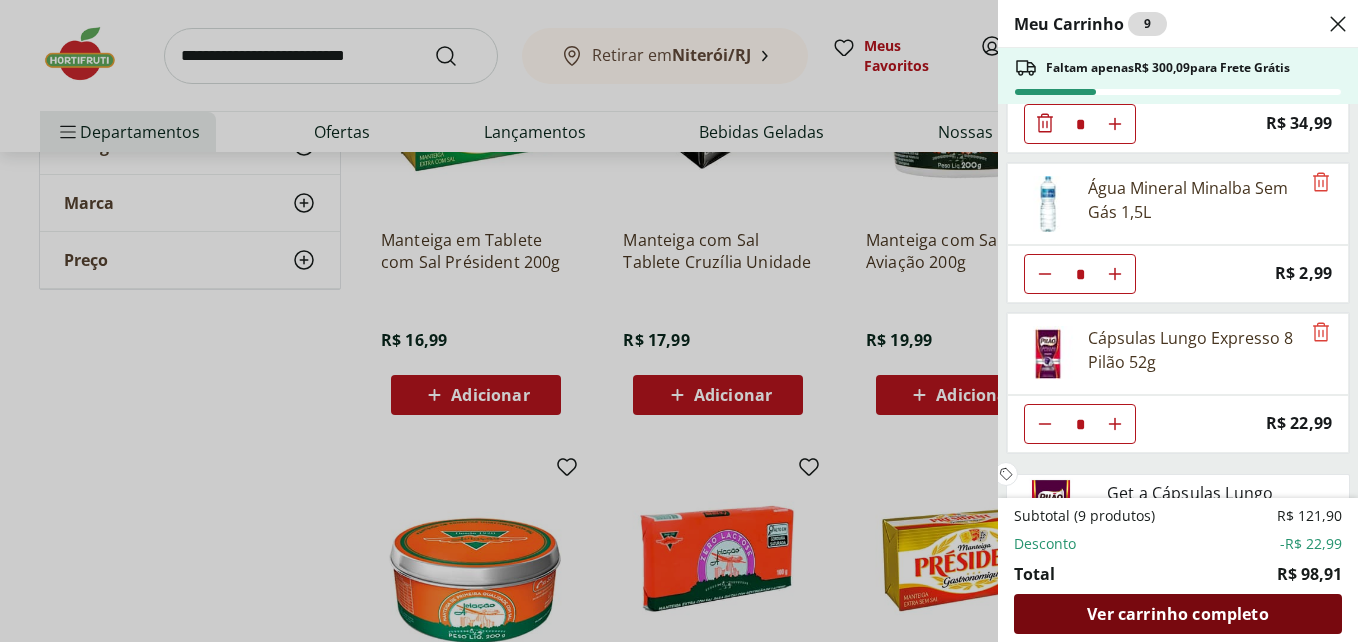 click on "Ver carrinho completo" at bounding box center [1177, 614] 